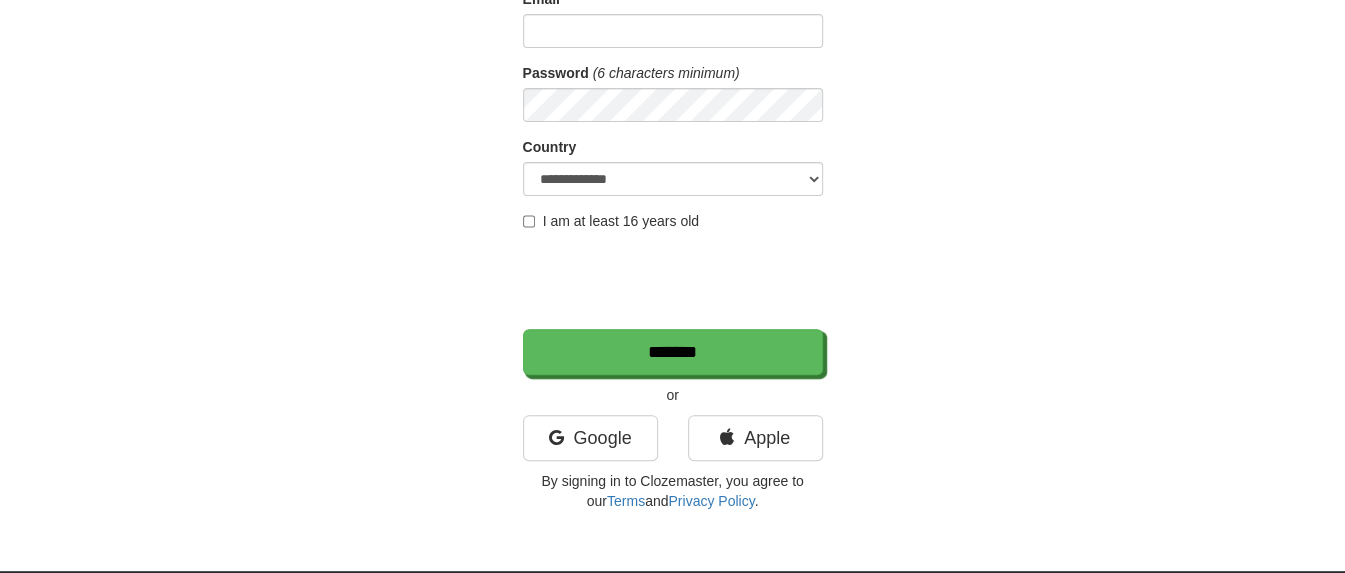 scroll, scrollTop: 500, scrollLeft: 0, axis: vertical 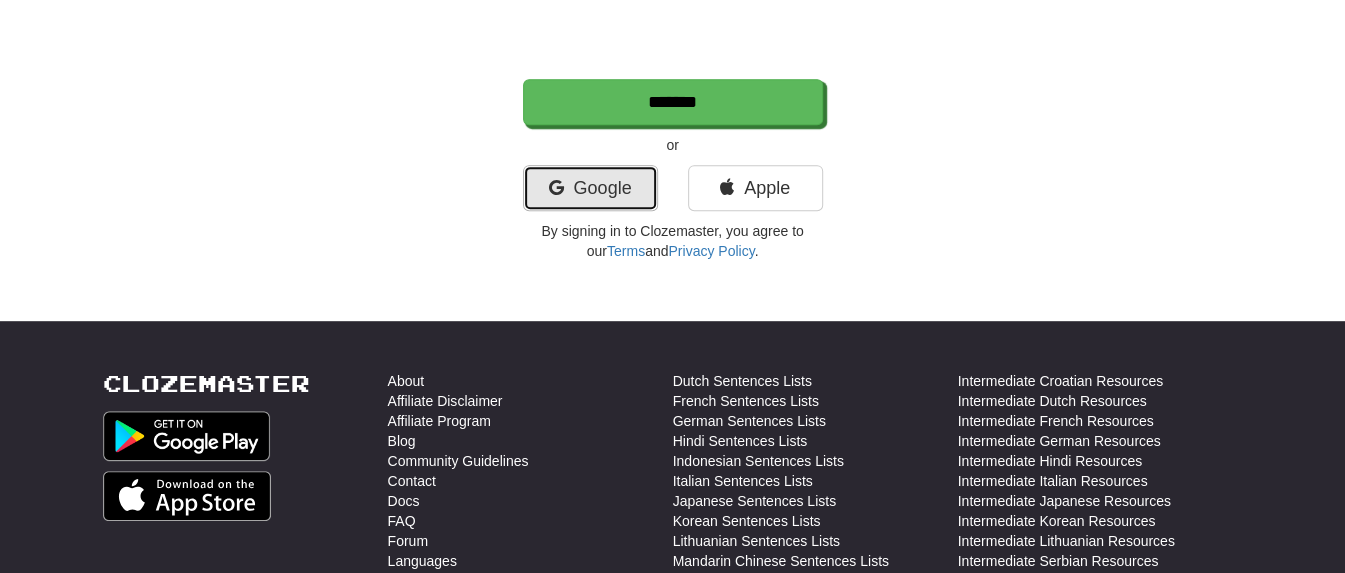 click on "Google" at bounding box center (590, 188) 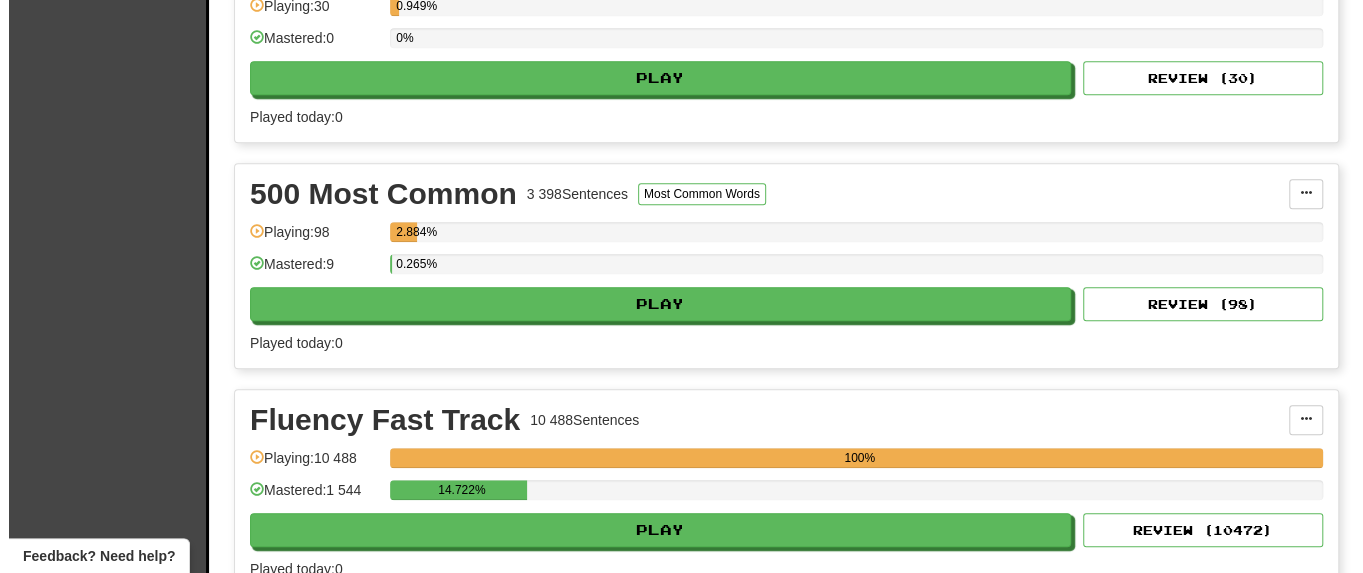scroll, scrollTop: 1000, scrollLeft: 0, axis: vertical 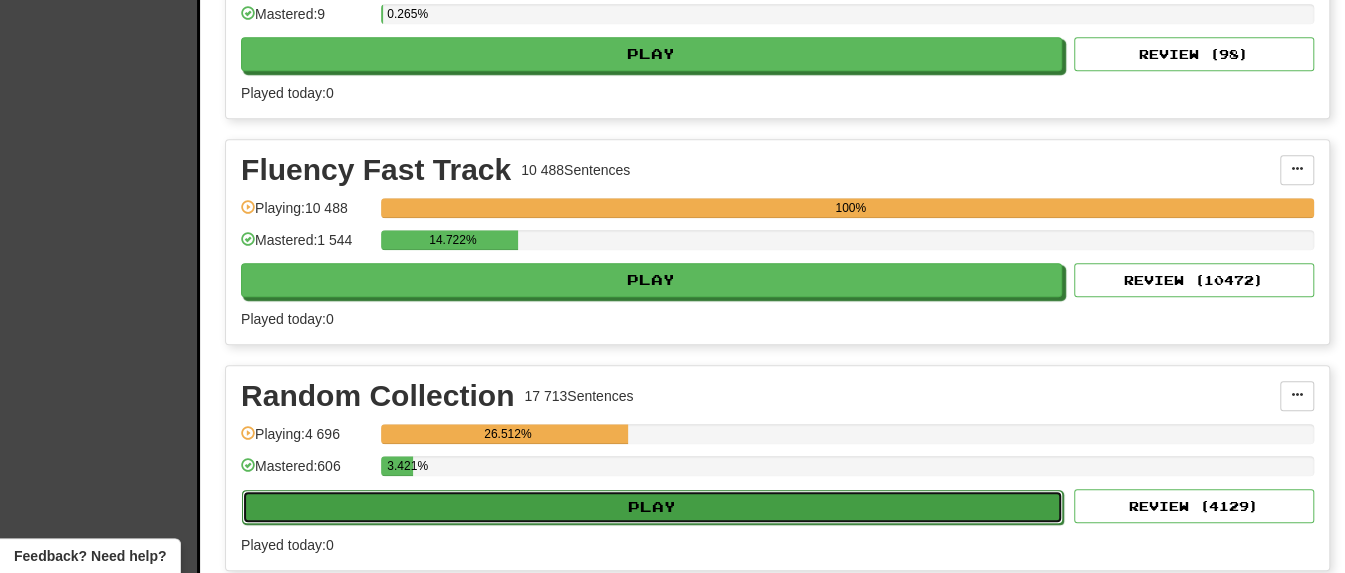 click on "Play" at bounding box center (652, 507) 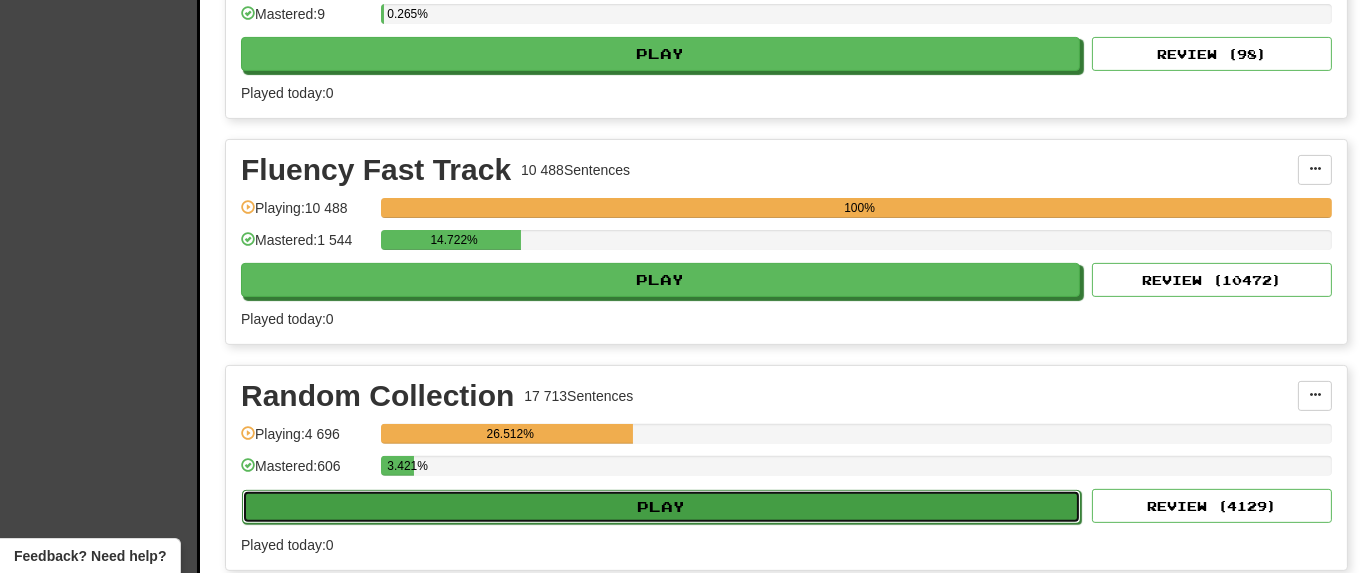 select on "**" 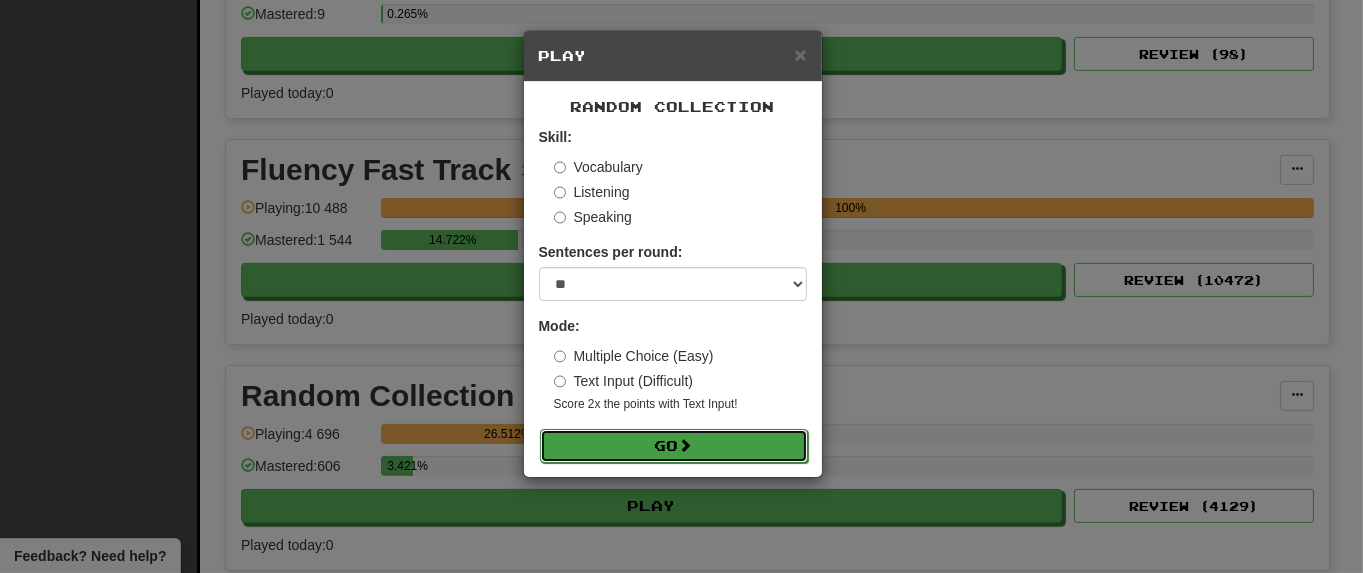 click on "Go" at bounding box center (674, 446) 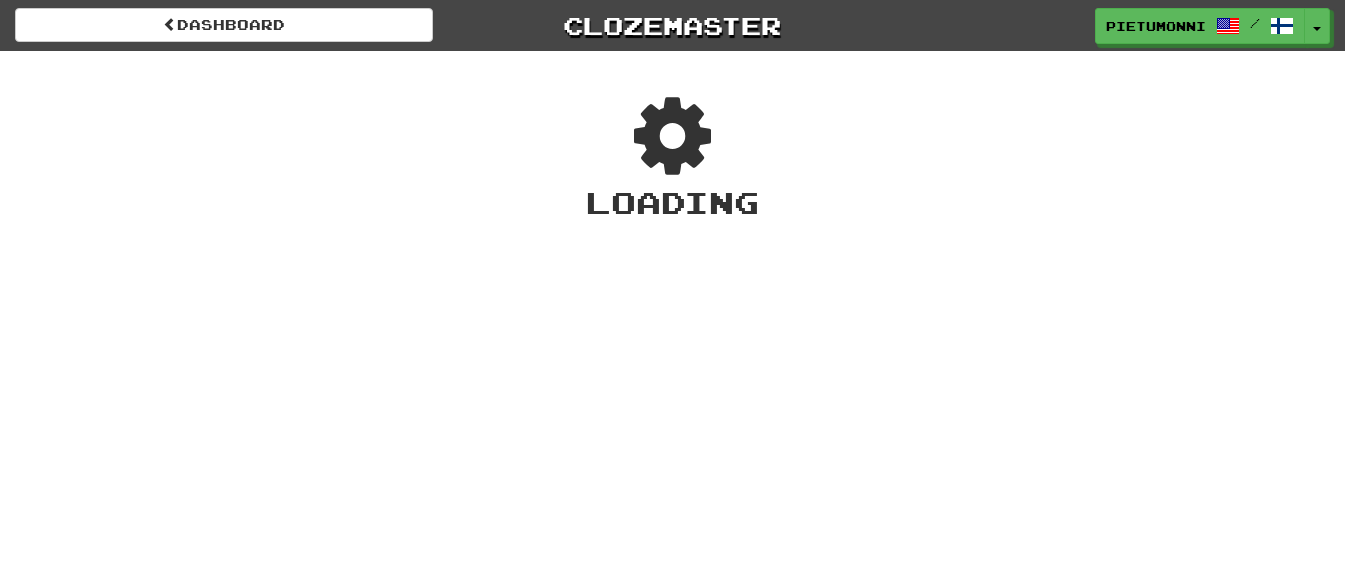 scroll, scrollTop: 0, scrollLeft: 0, axis: both 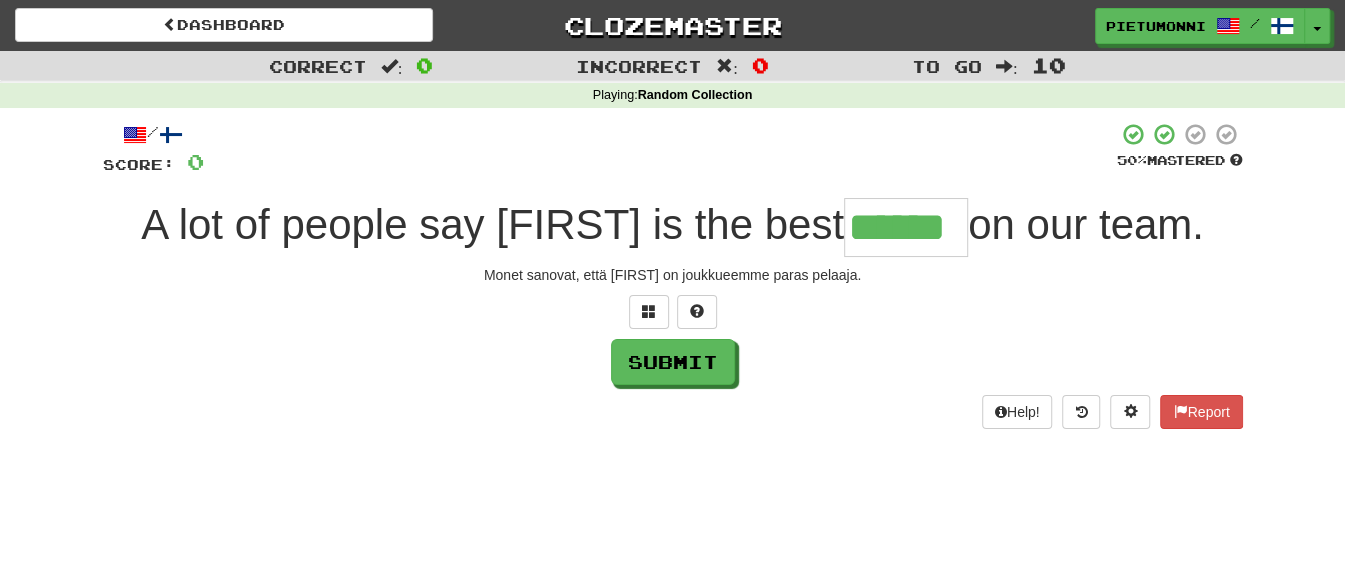 type on "******" 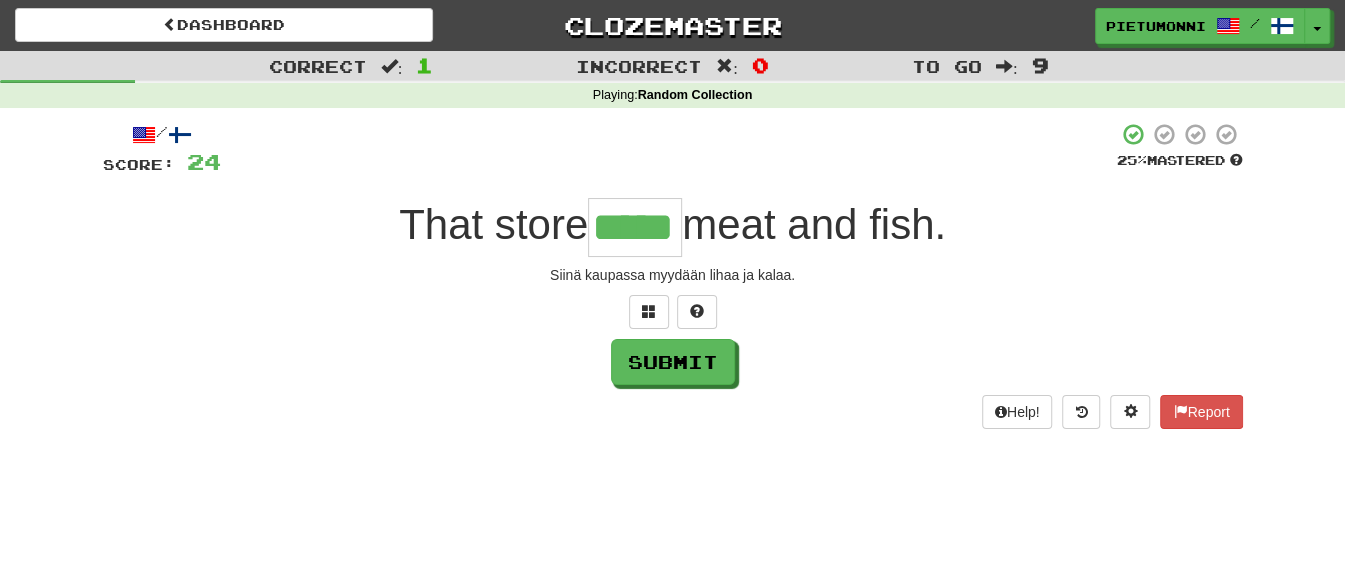 type on "*****" 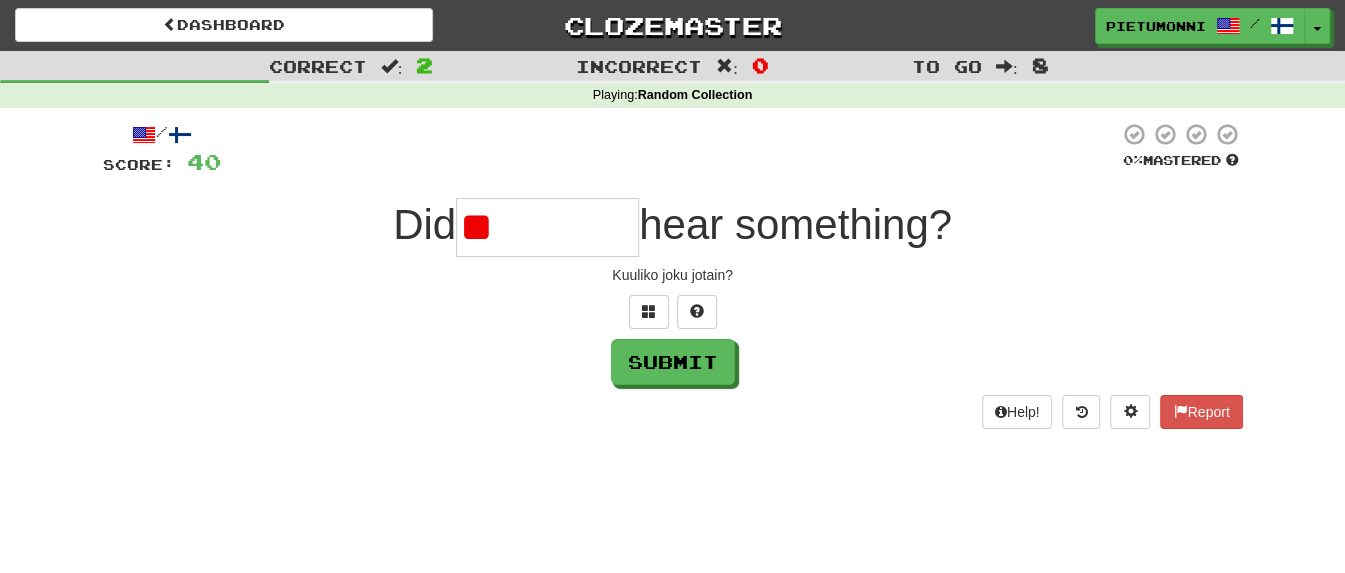 type on "*" 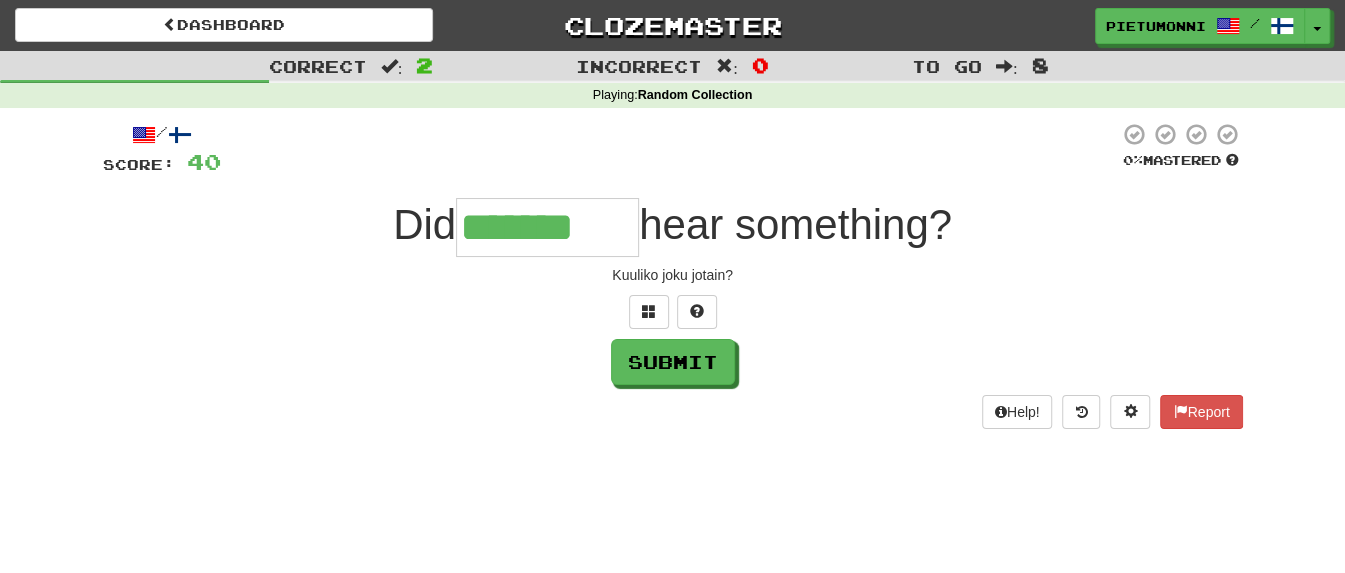type on "*******" 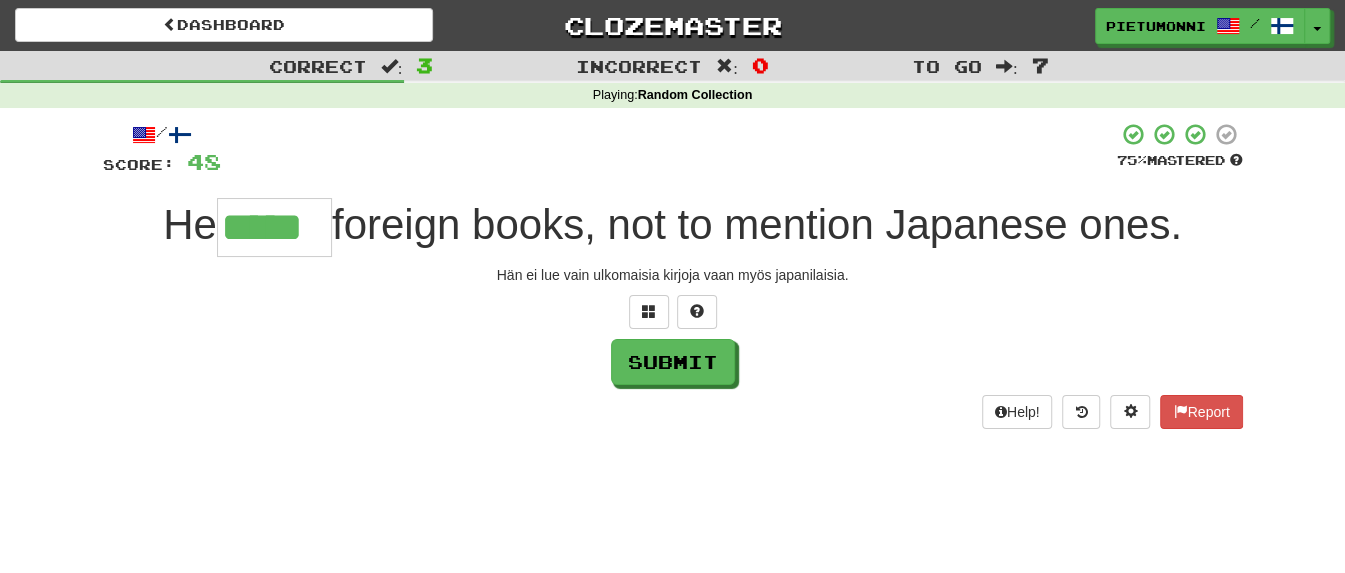 type on "*****" 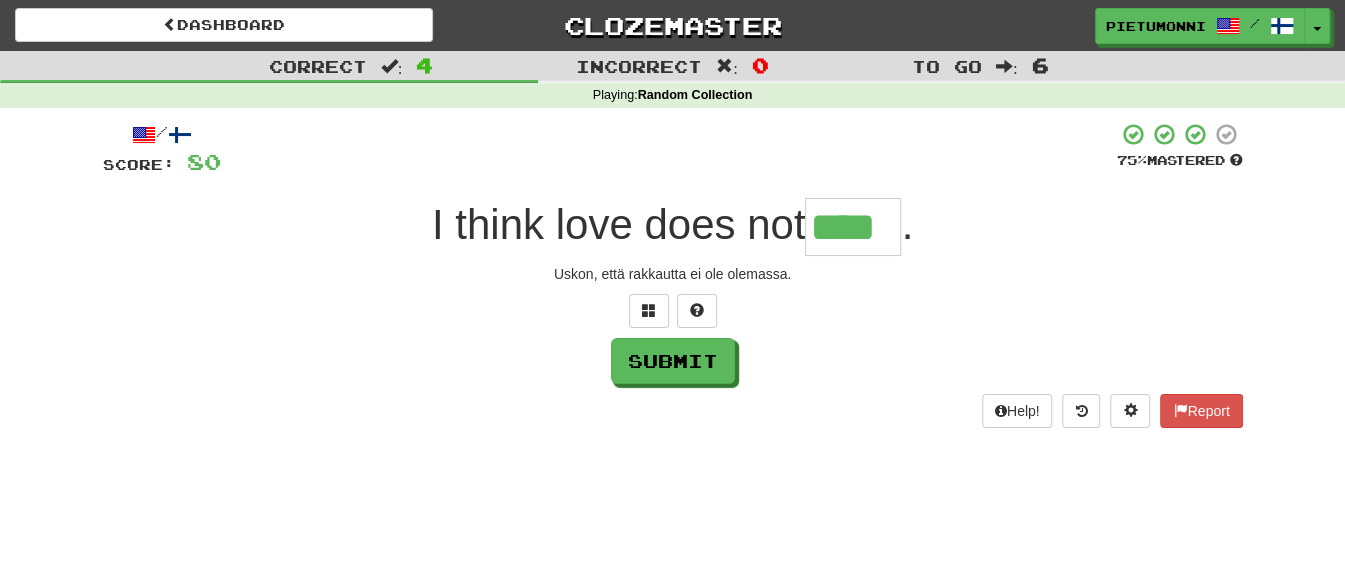 scroll, scrollTop: 0, scrollLeft: 0, axis: both 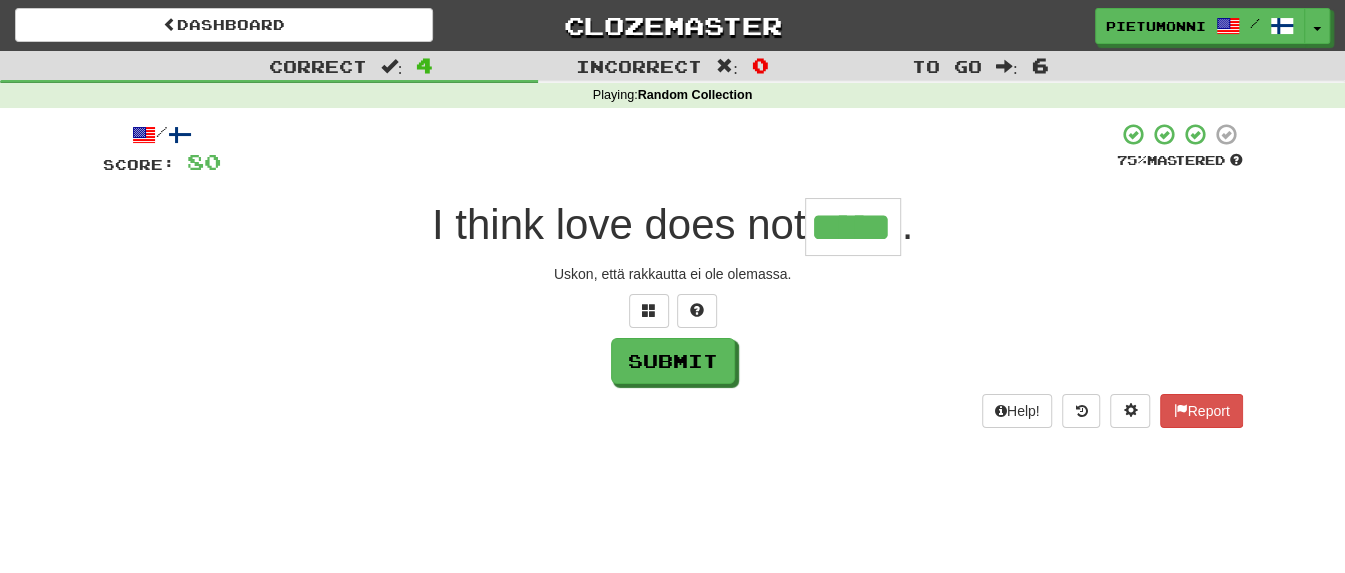 type on "*****" 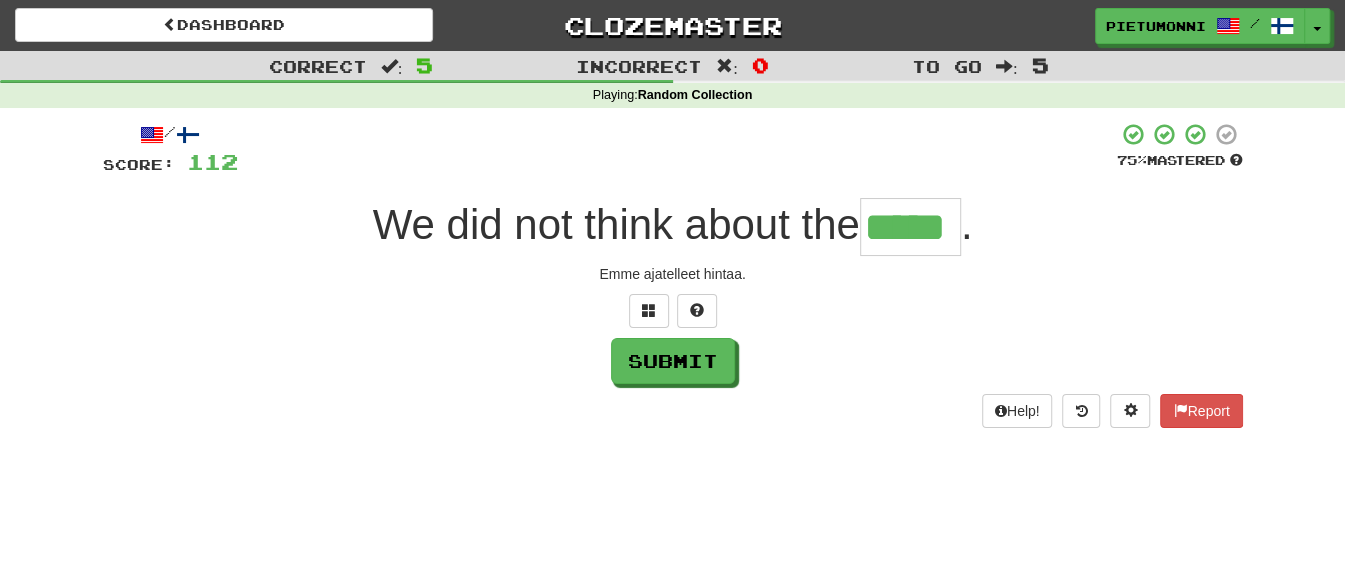 type on "*****" 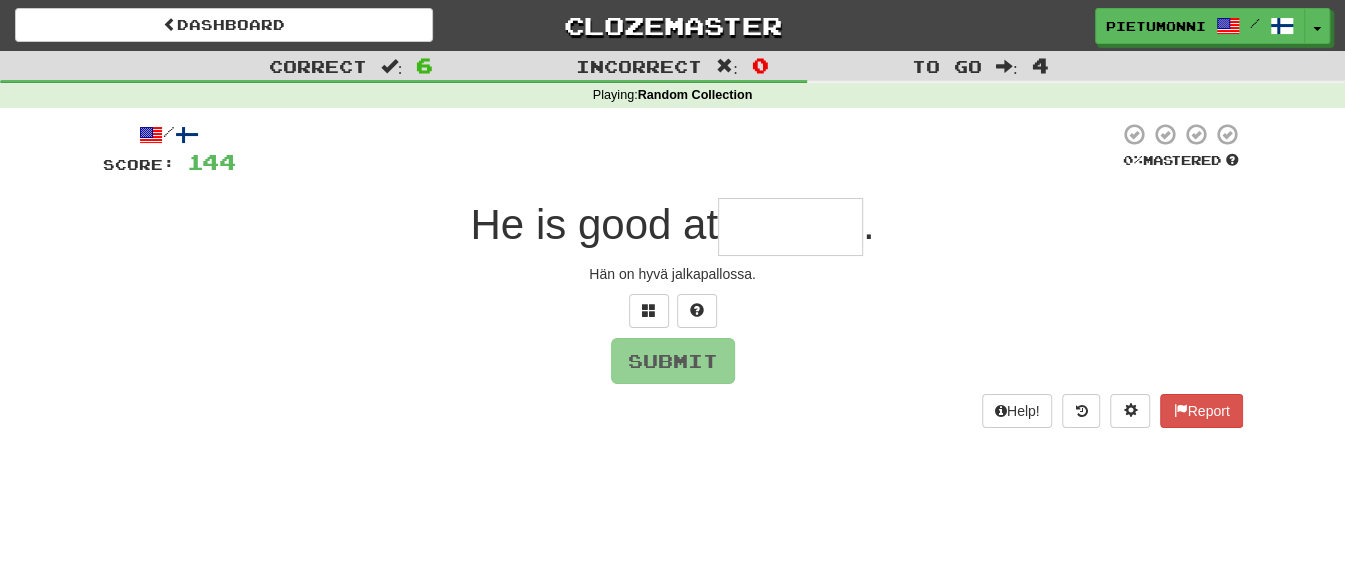 type on "*" 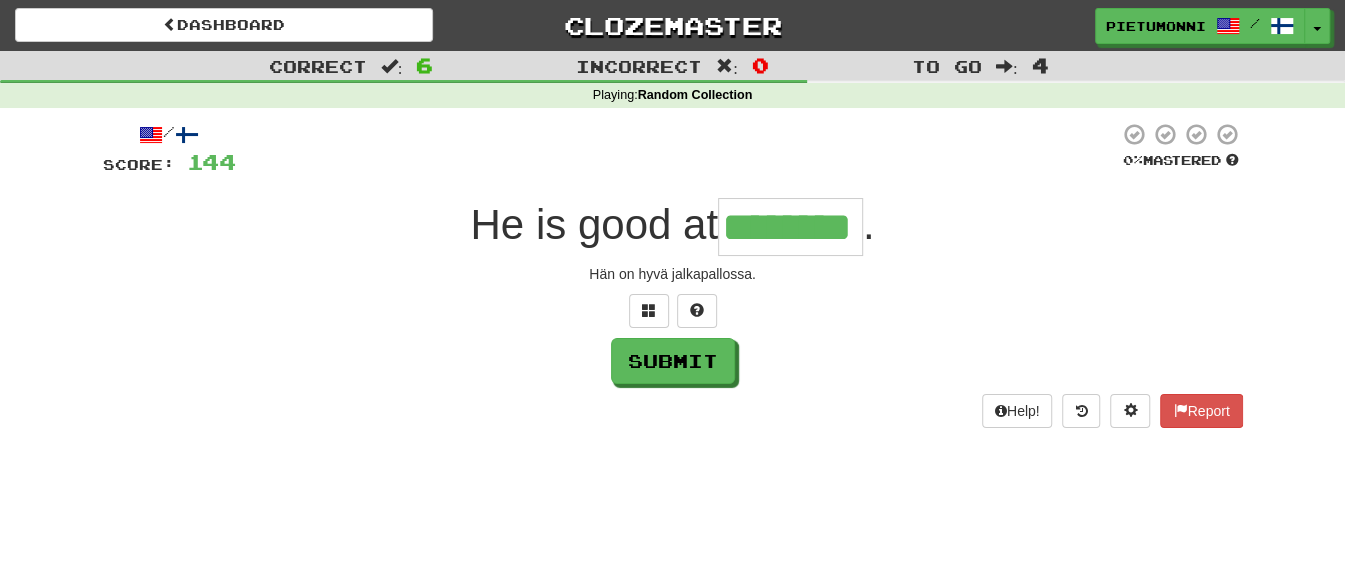 type on "********" 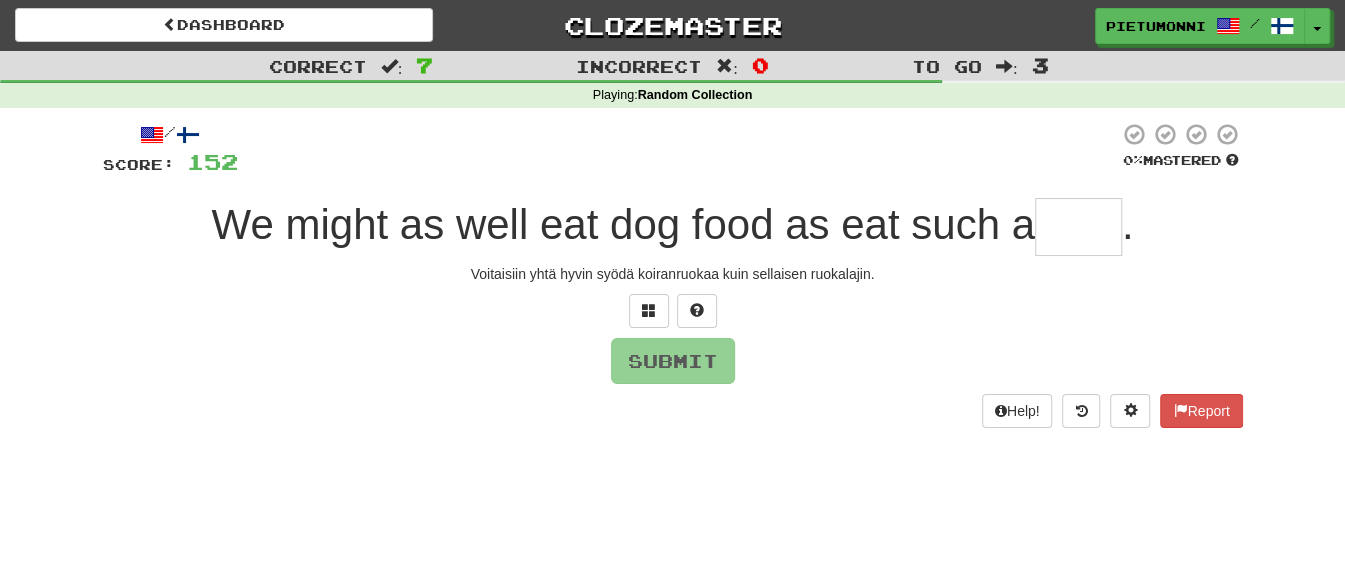 type on "*" 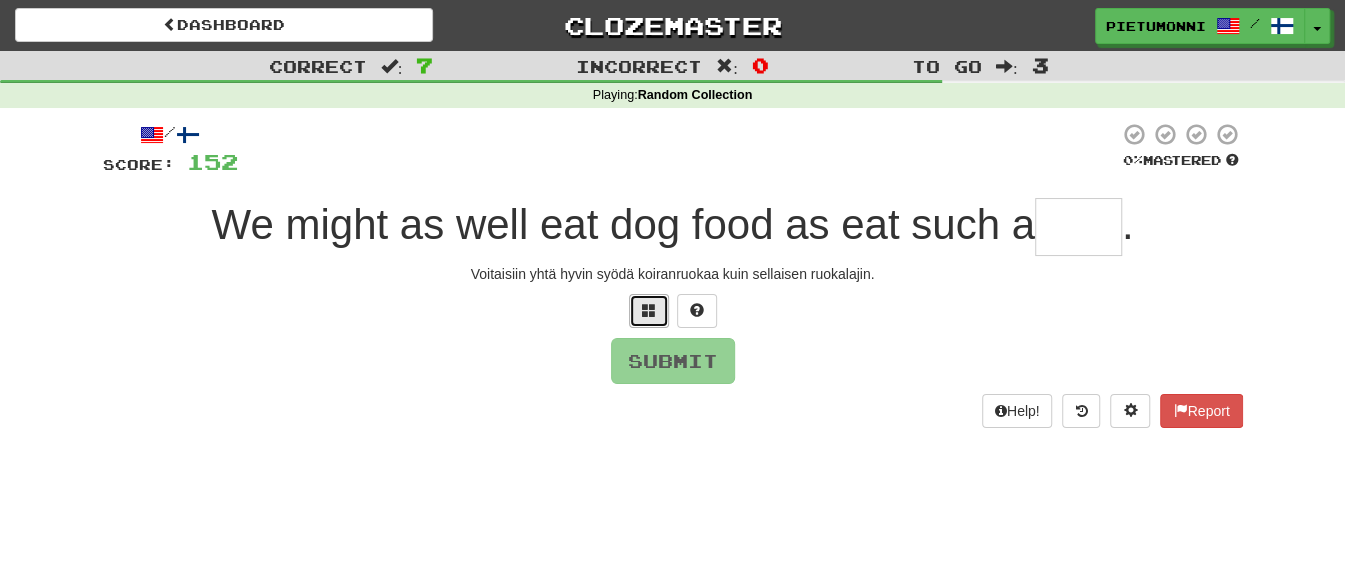click at bounding box center (649, 311) 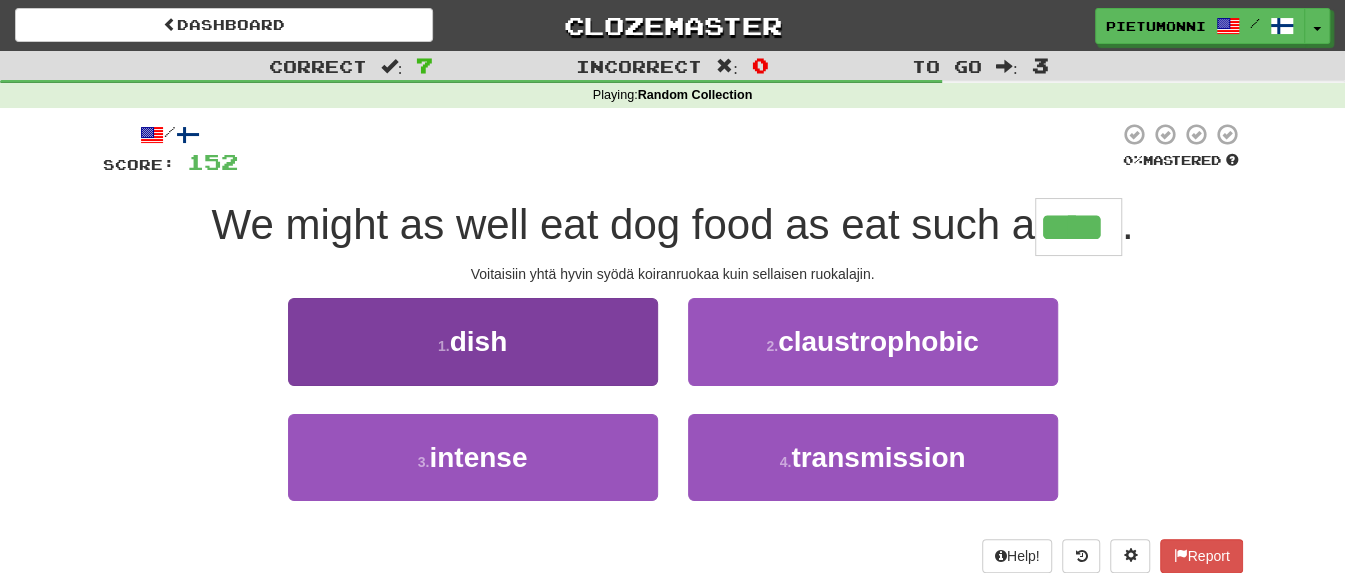 type on "****" 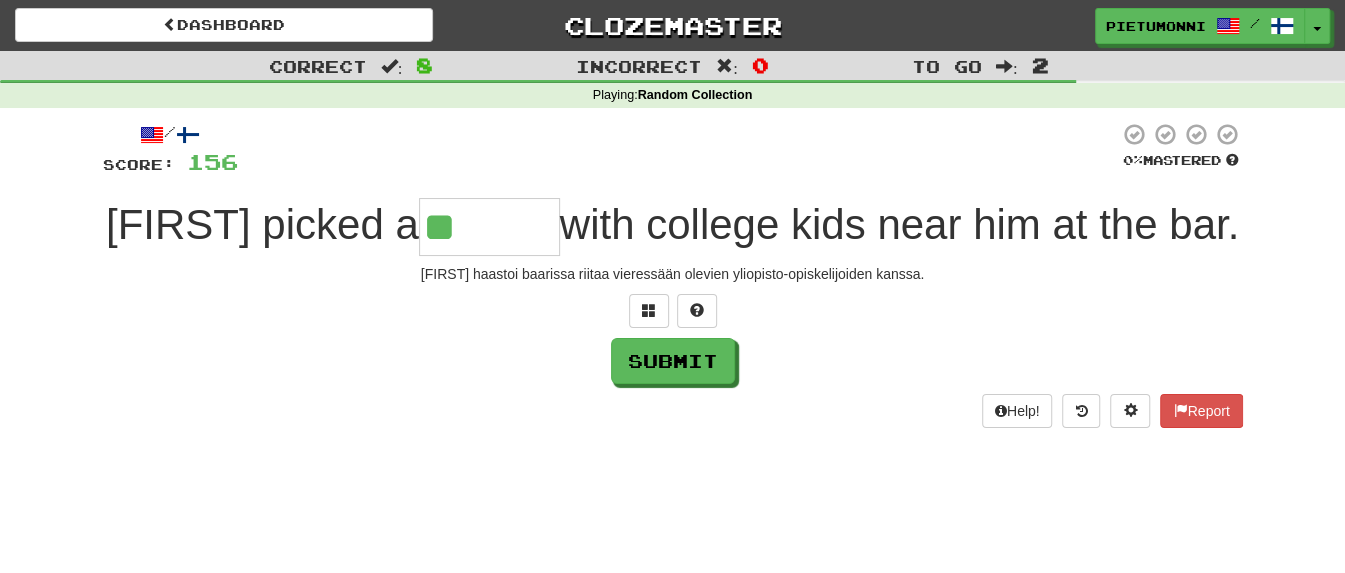 click at bounding box center [673, 311] 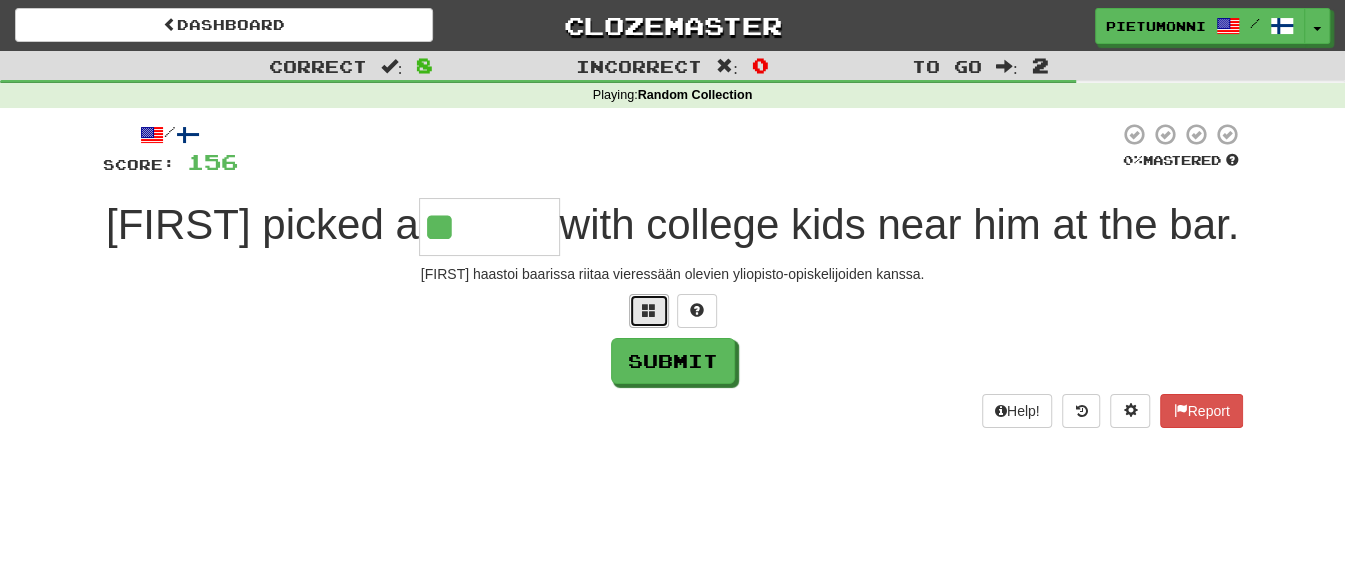 click at bounding box center [649, 310] 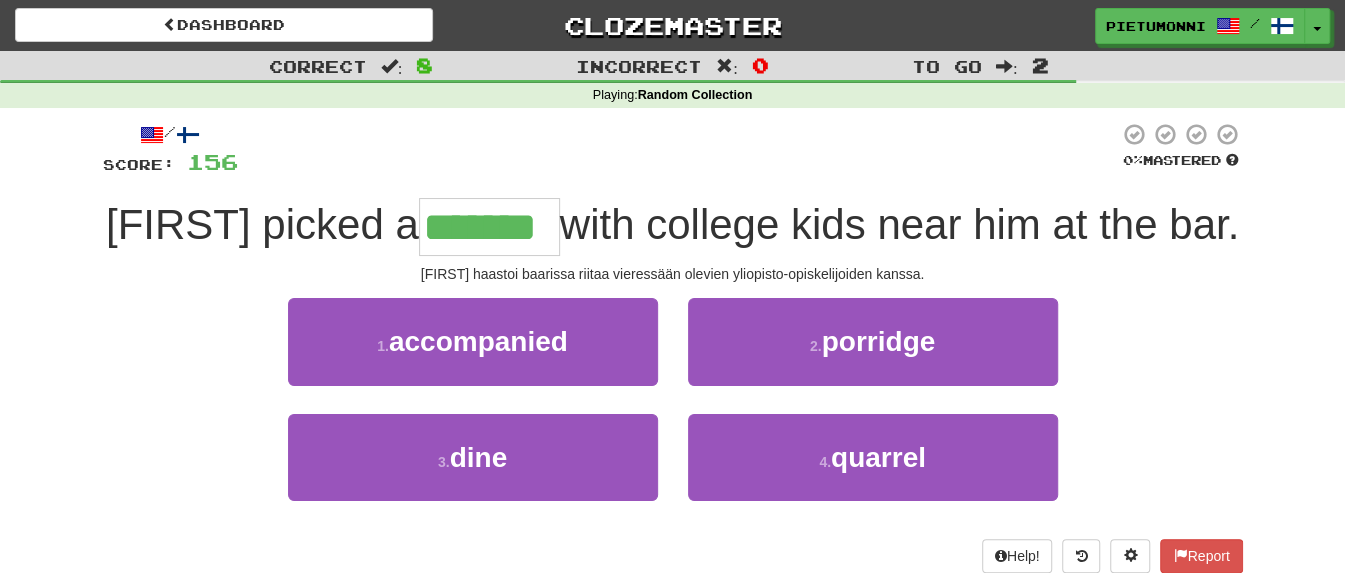 type on "*******" 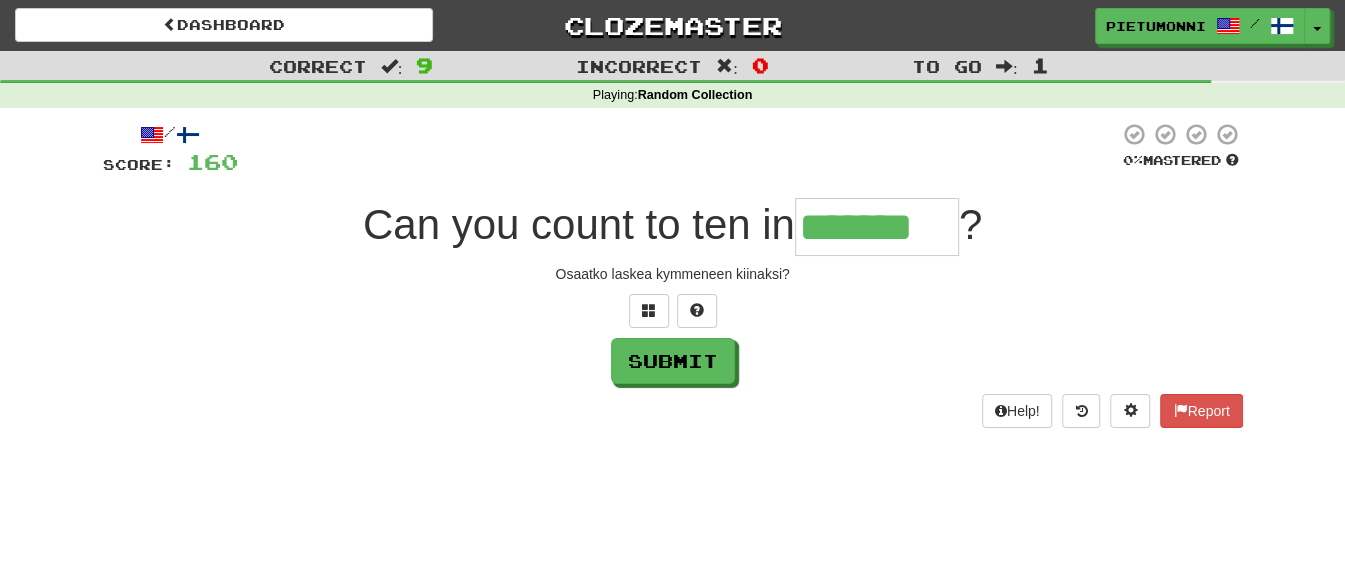 type on "*******" 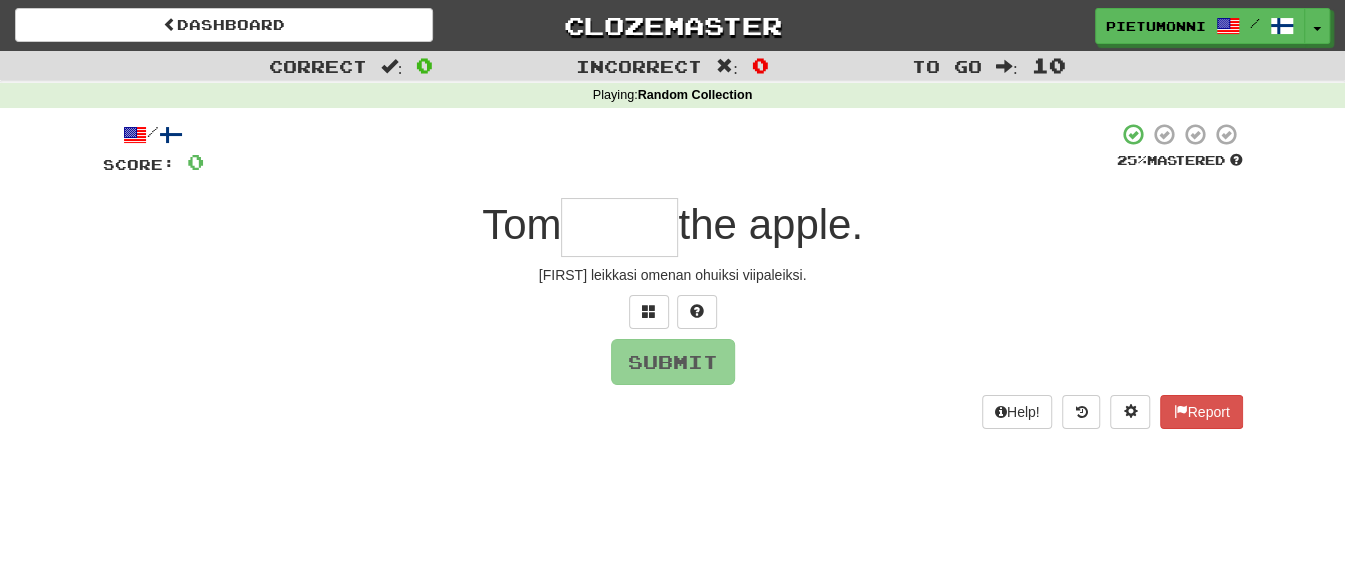 type on "*" 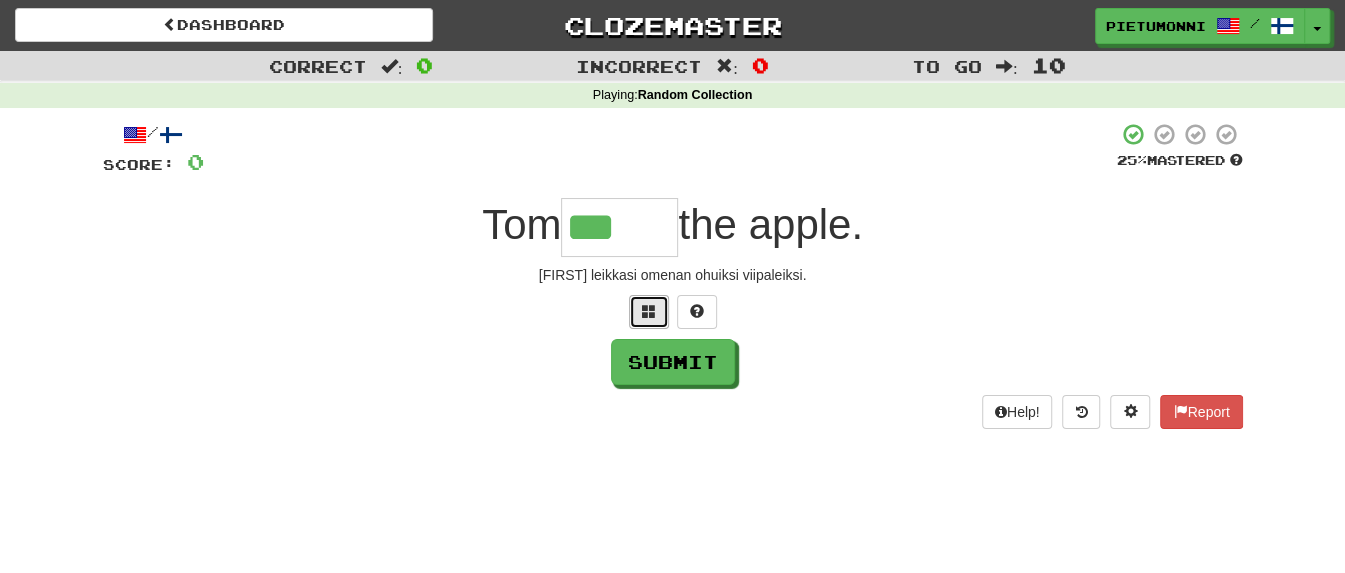 click at bounding box center [649, 312] 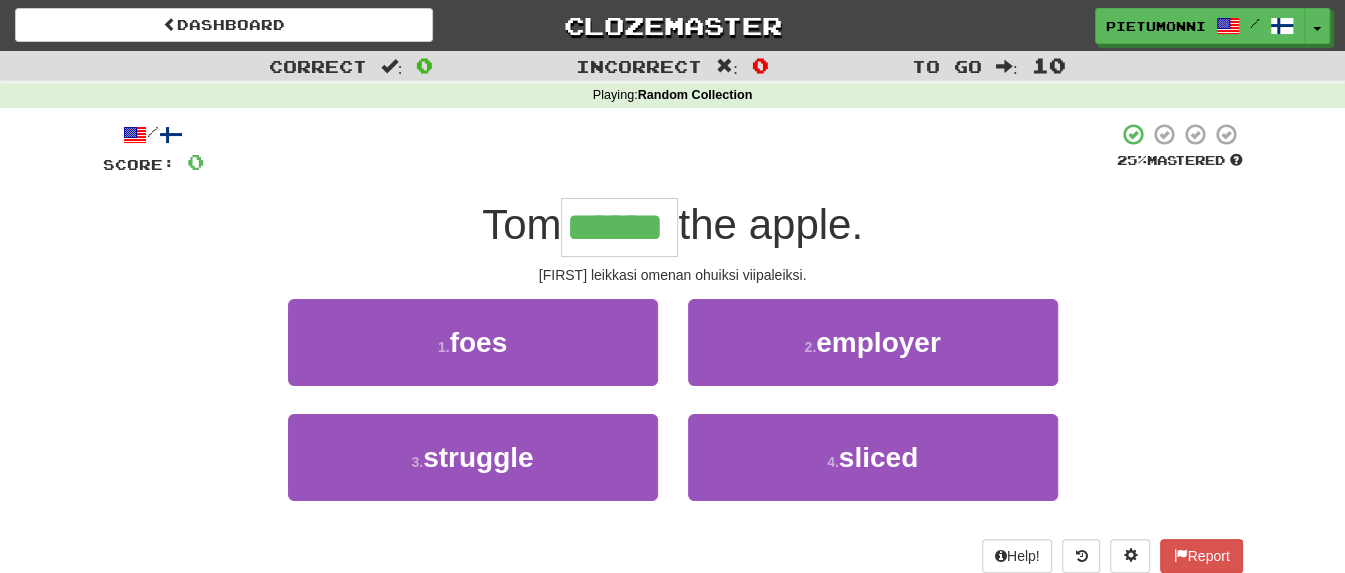 type on "******" 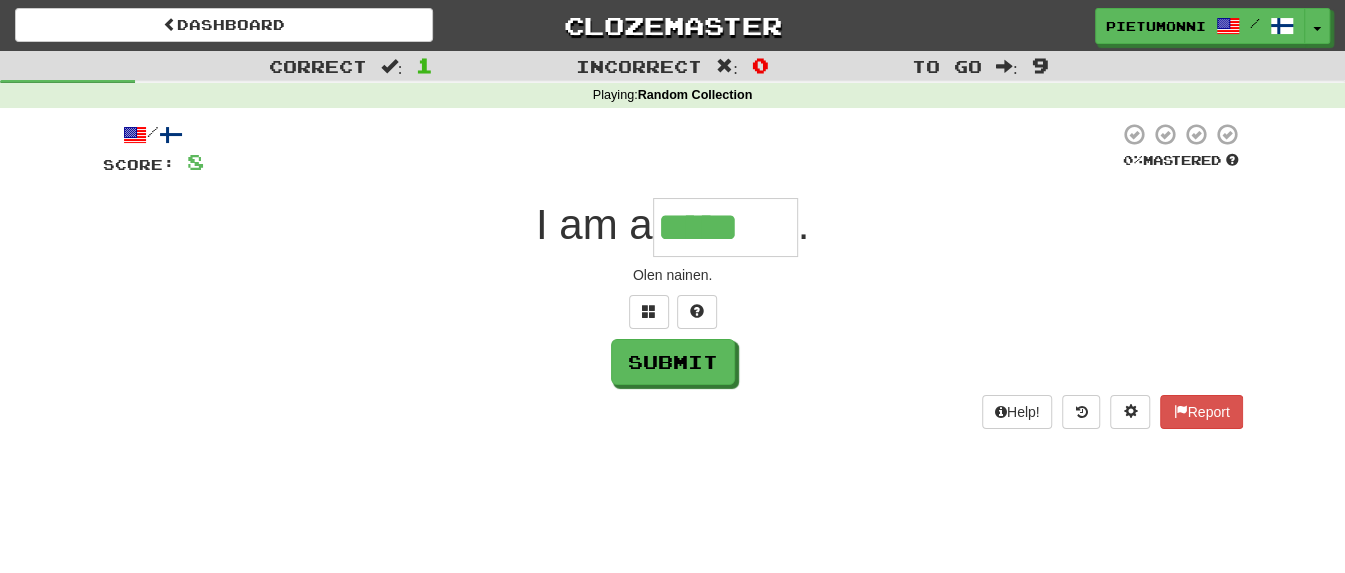 type on "*****" 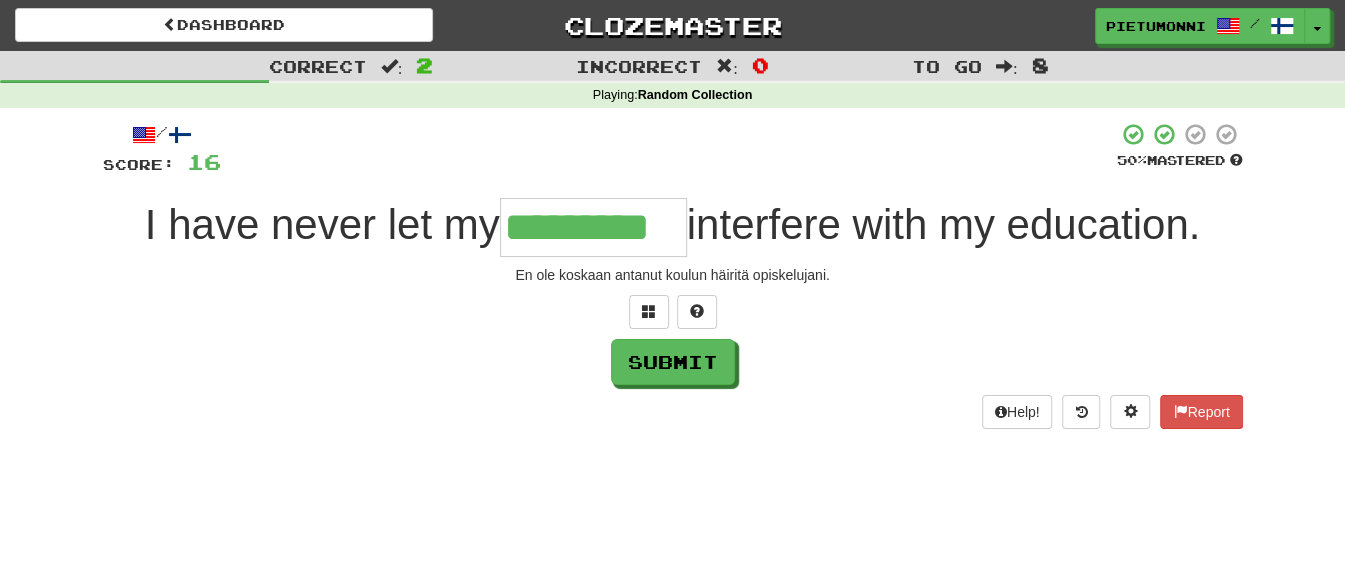 type on "*********" 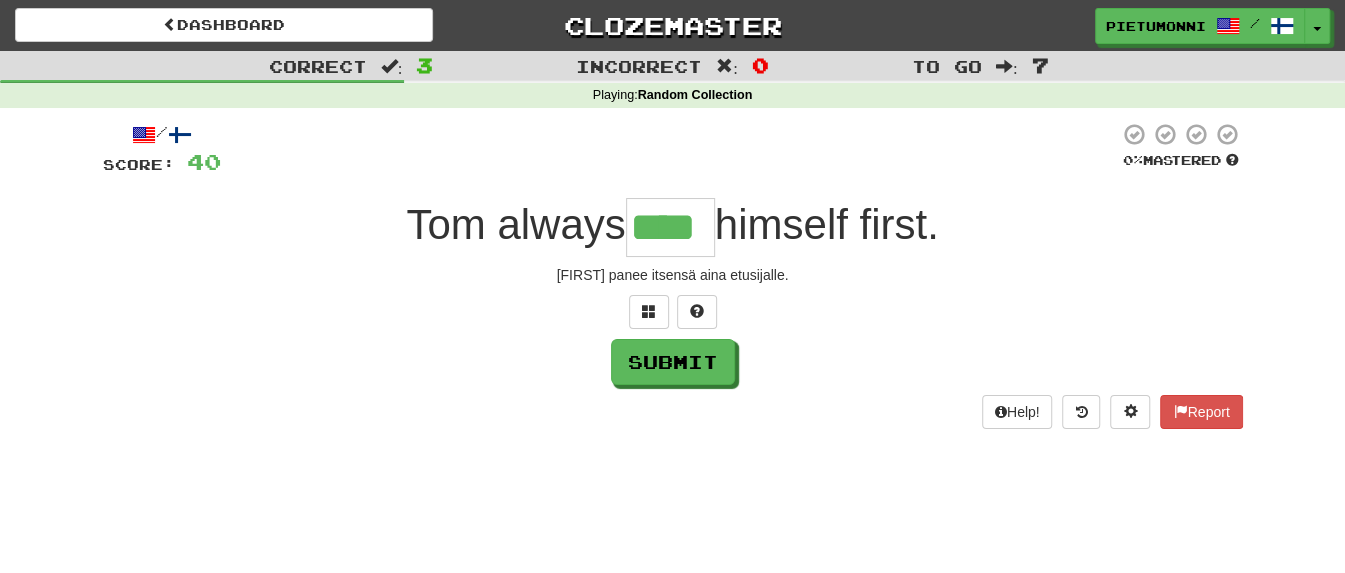 type on "****" 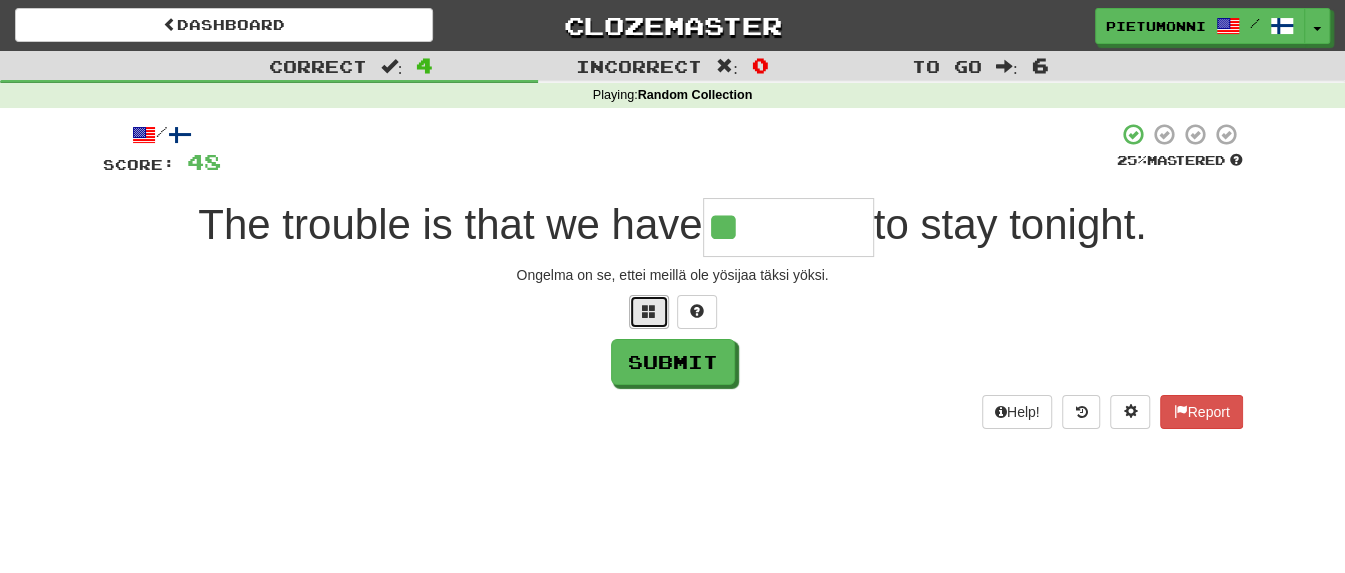 click at bounding box center [649, 311] 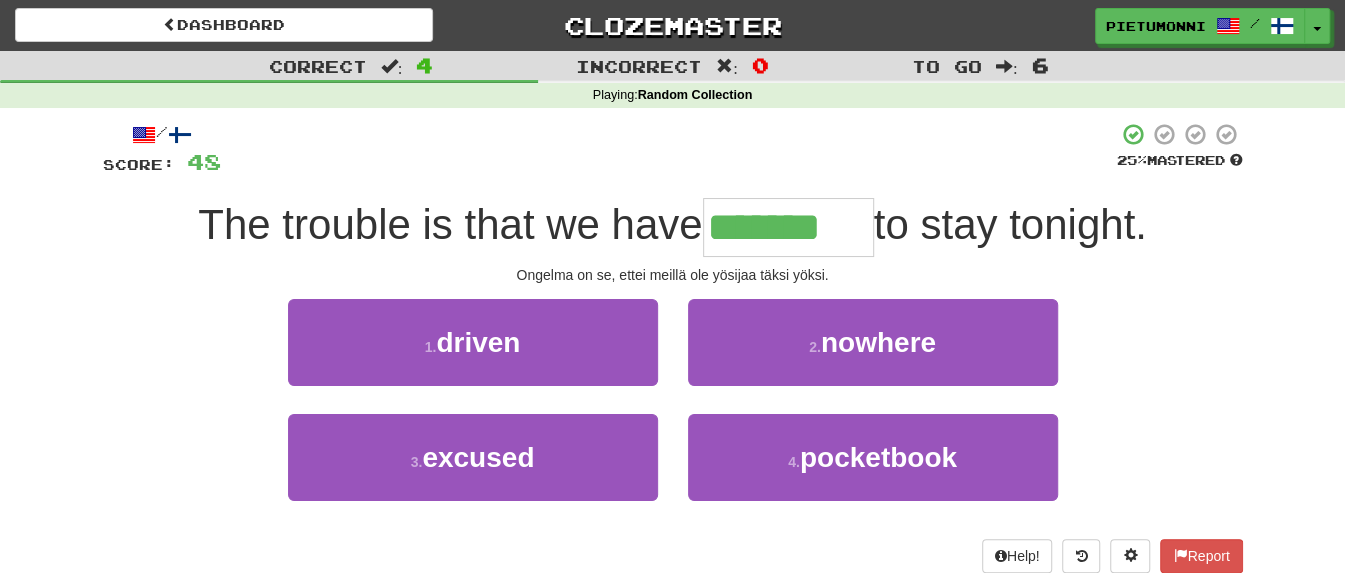 type on "*******" 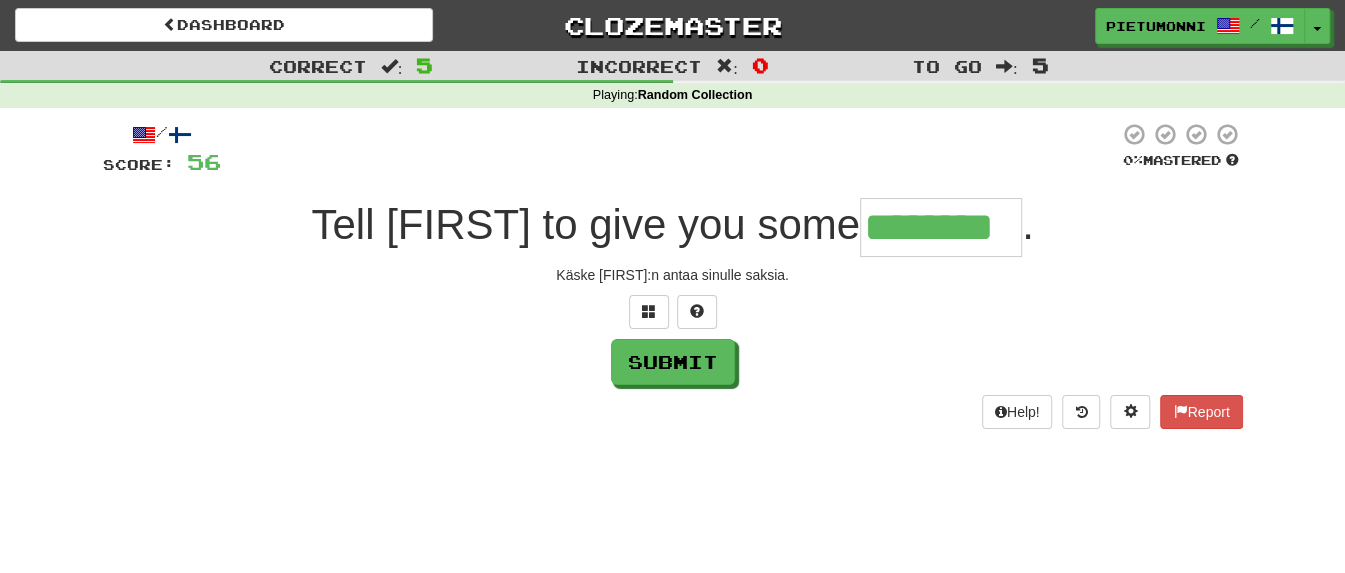 type on "********" 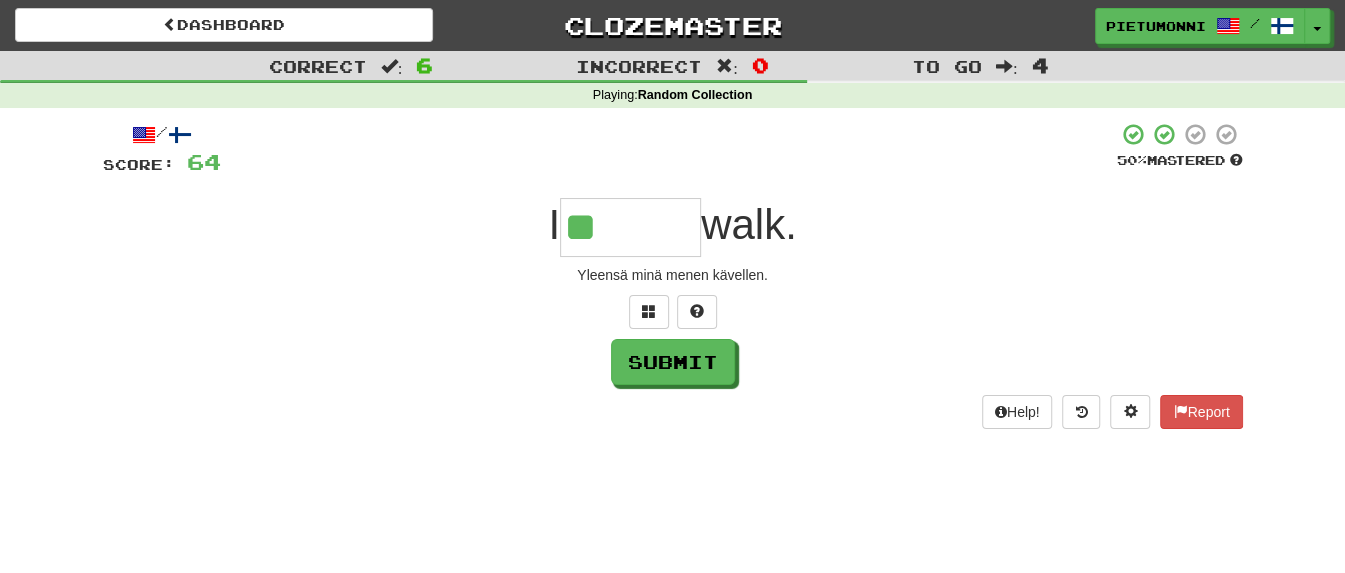 type on "*" 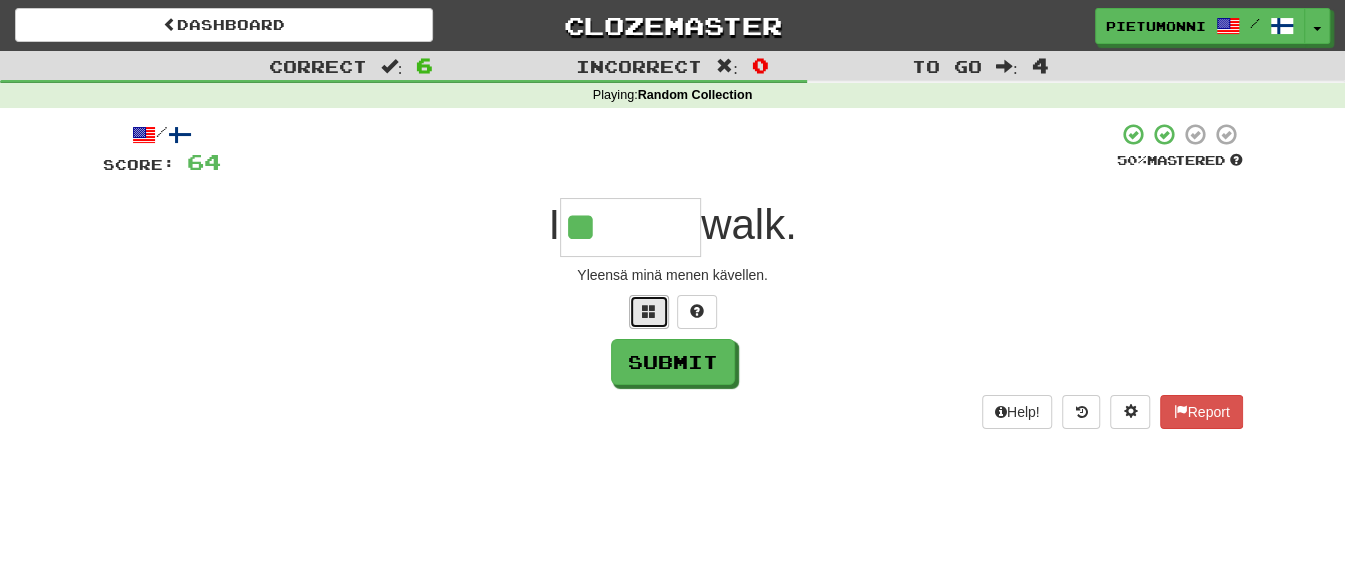 click at bounding box center (649, 312) 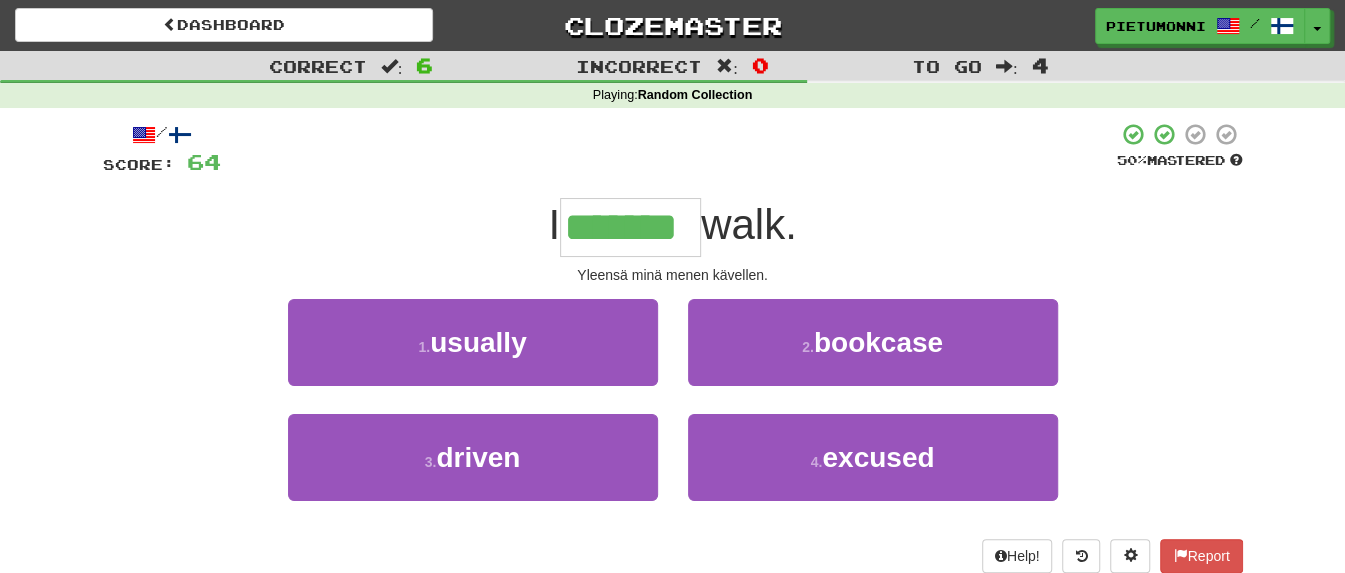 type on "*******" 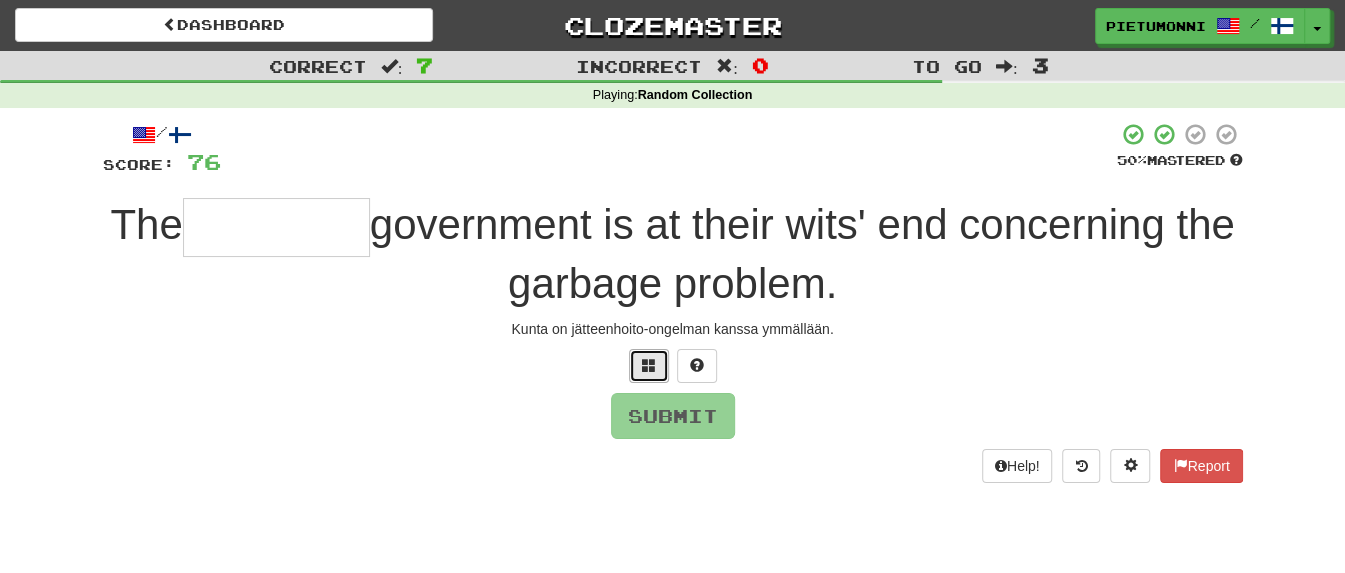 click at bounding box center (649, 365) 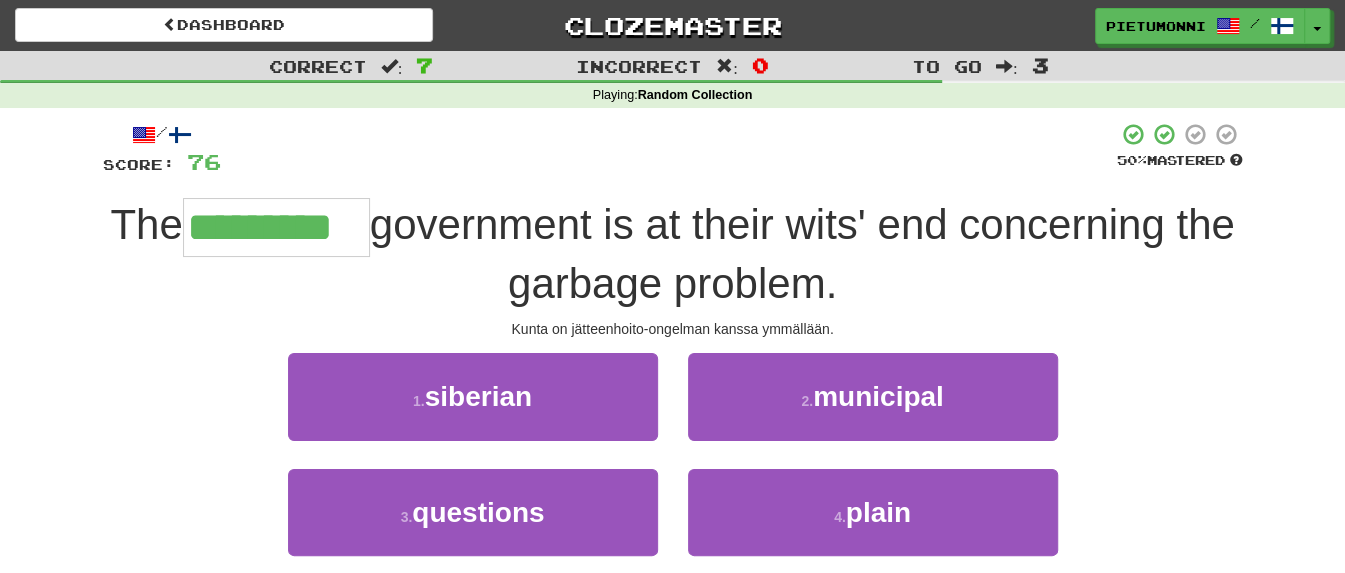type on "*********" 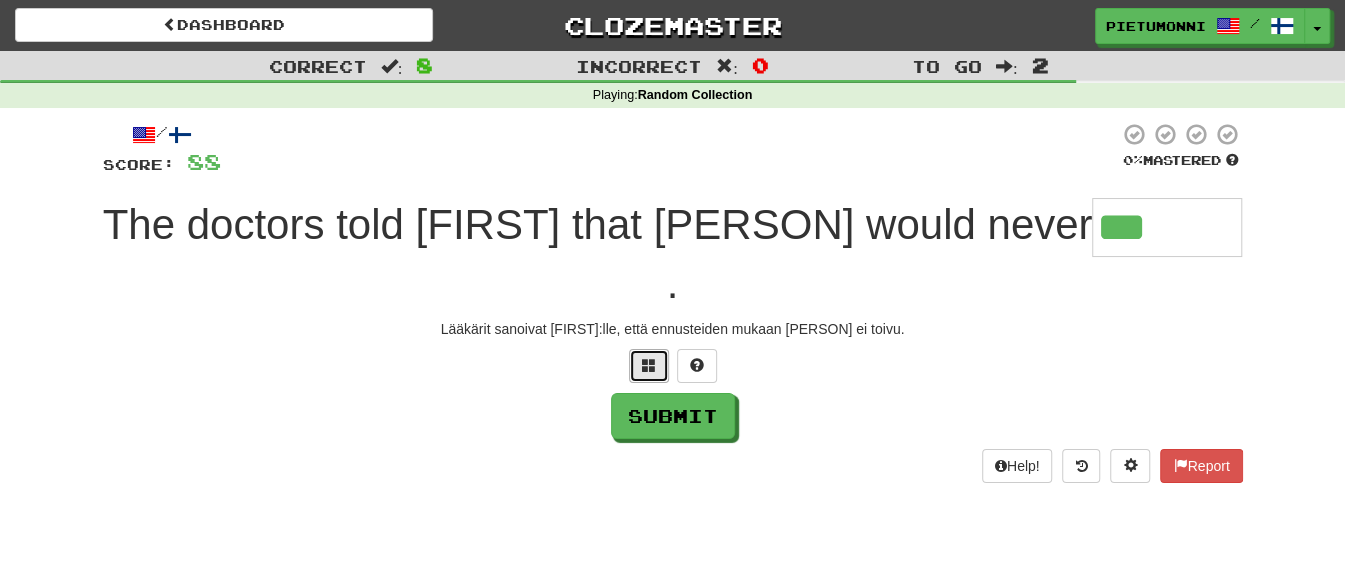 click at bounding box center (649, 366) 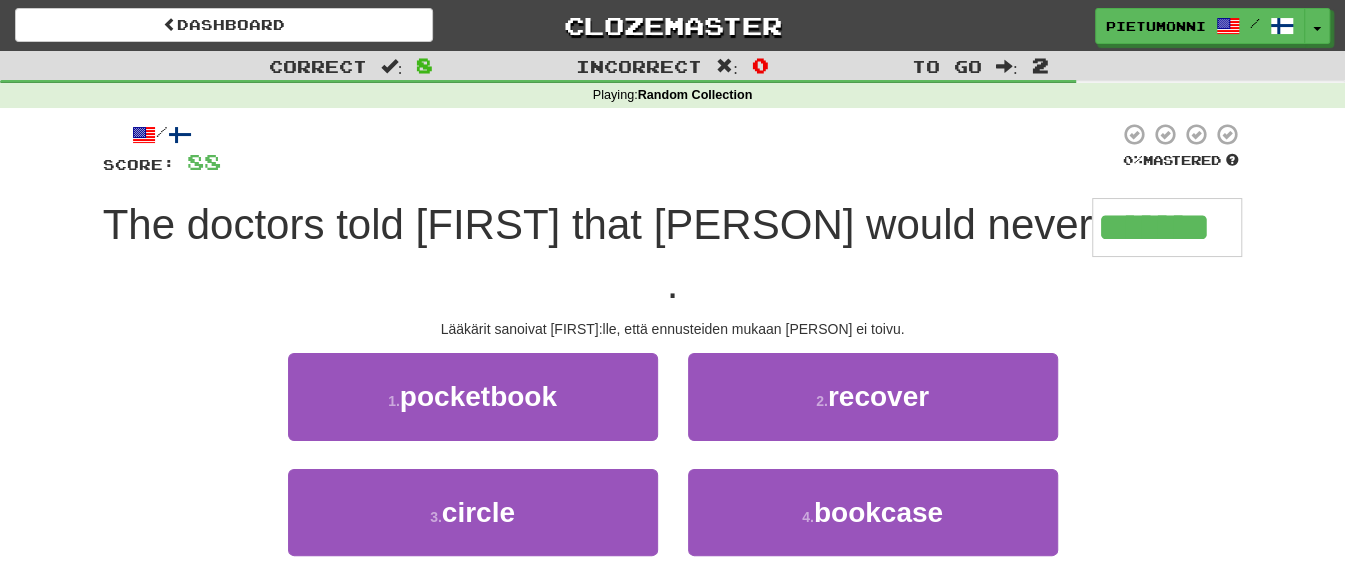 type on "*******" 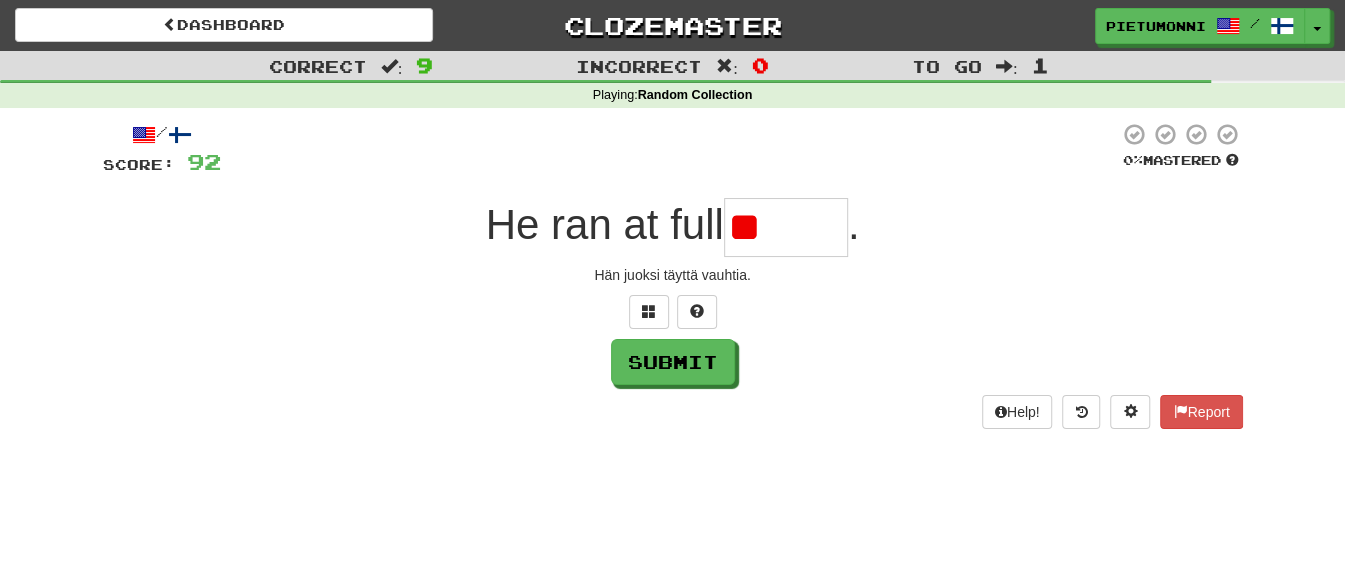 type on "*" 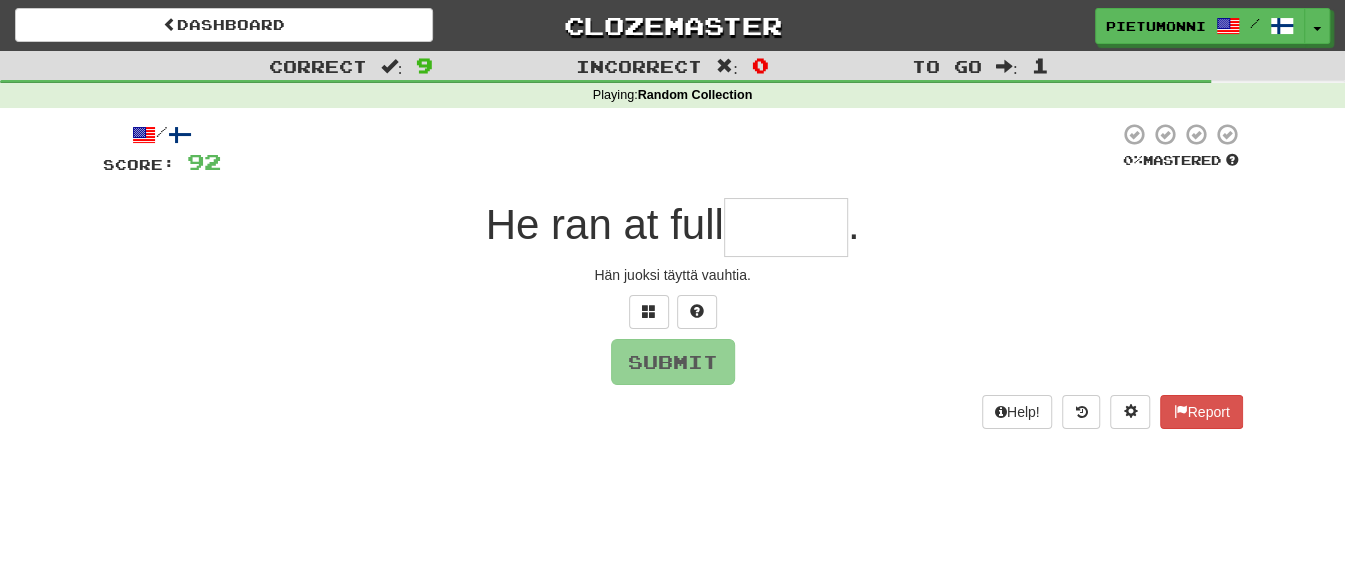 type on "*" 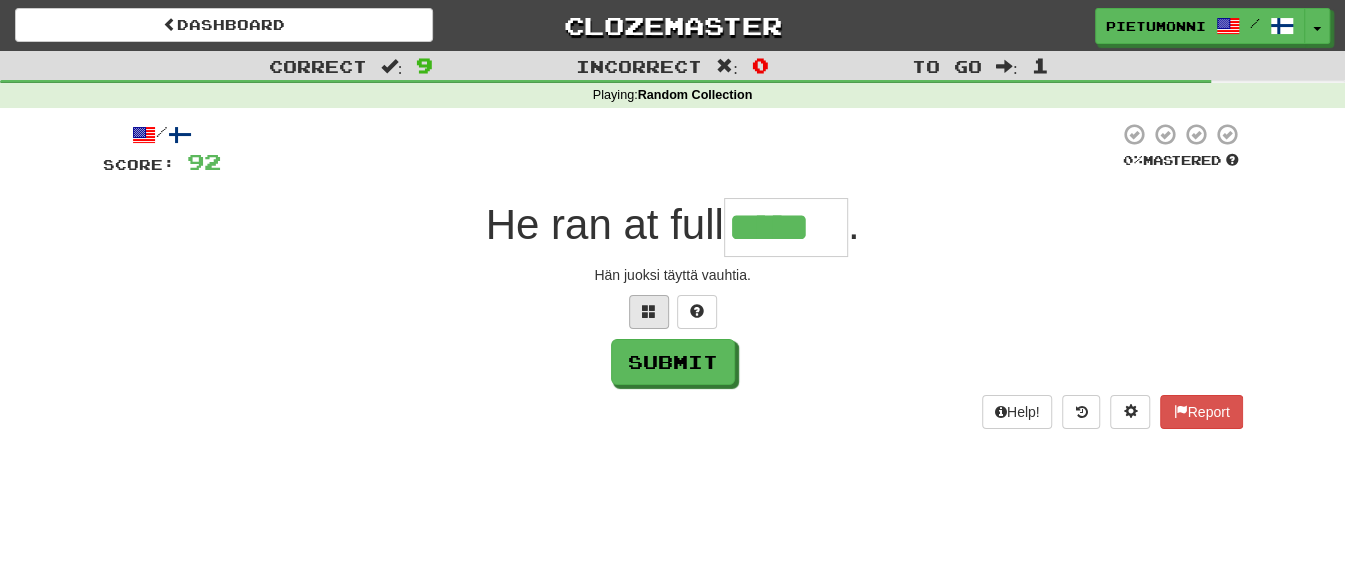 type on "*****" 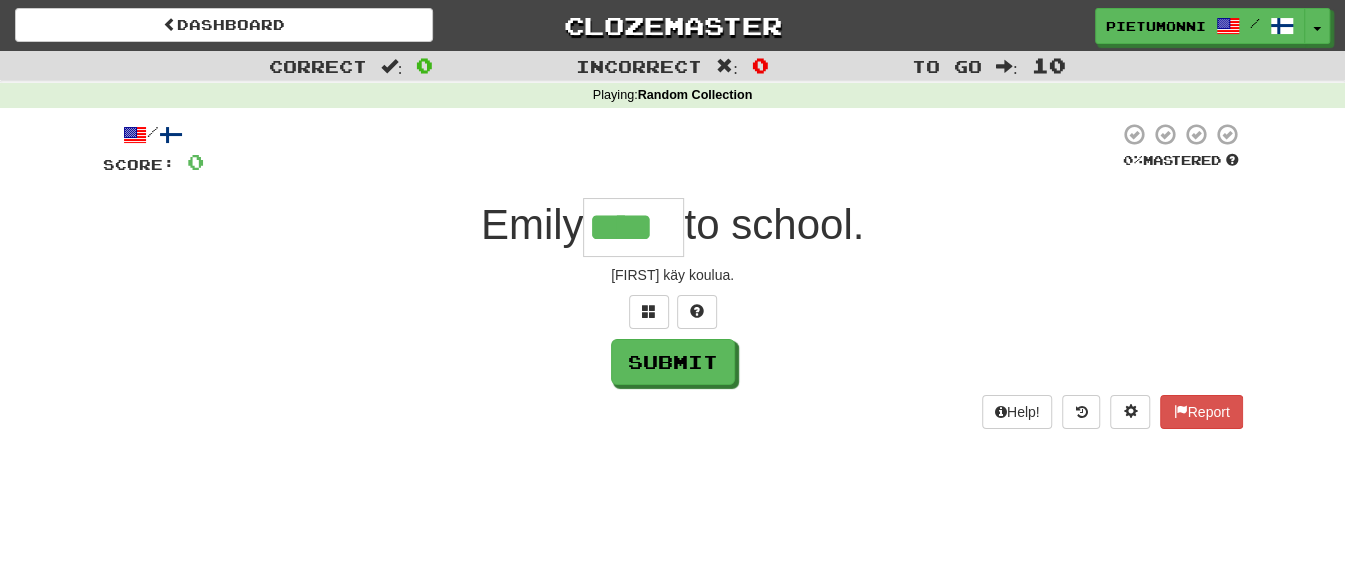 type on "****" 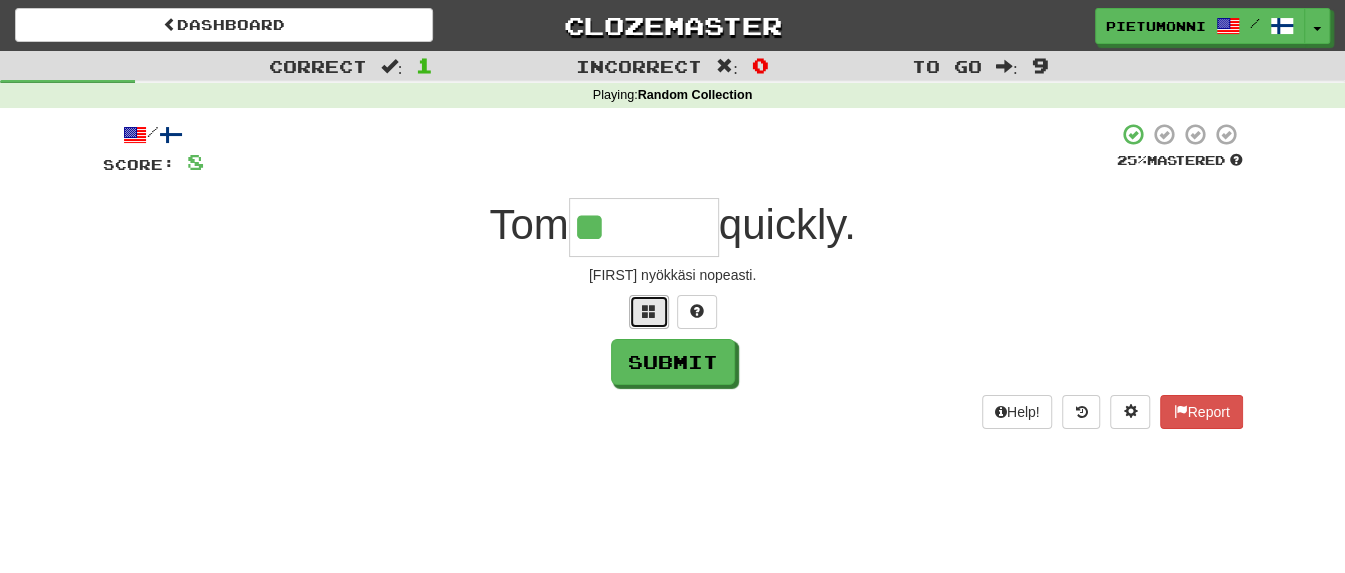 click at bounding box center [649, 311] 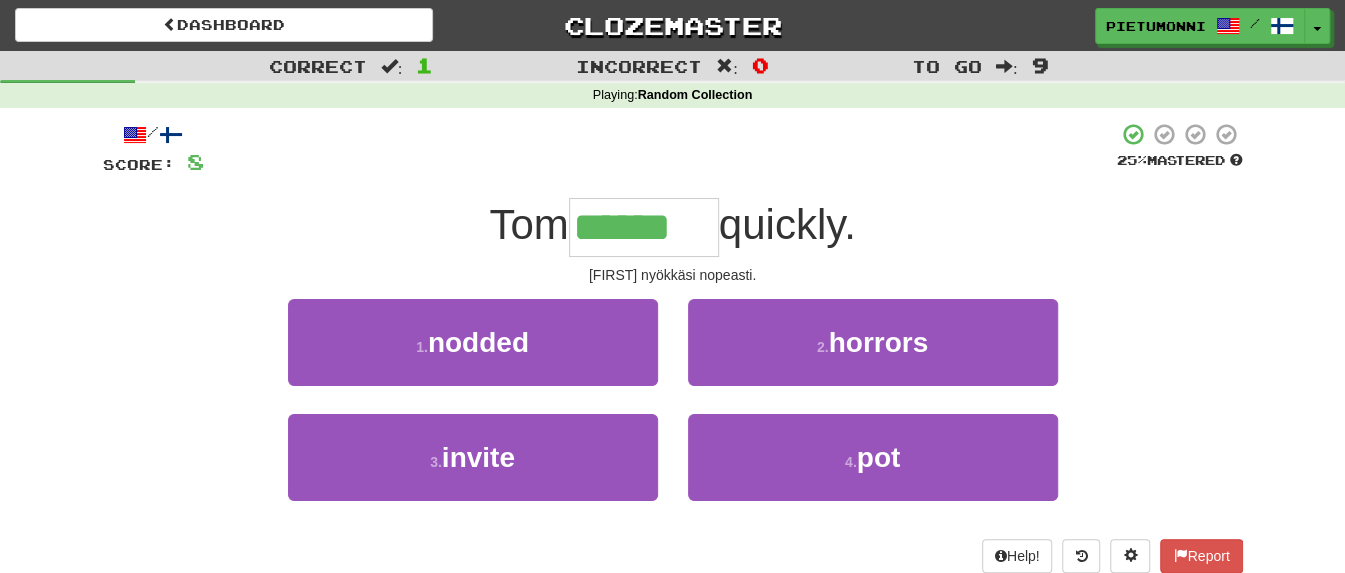 type on "******" 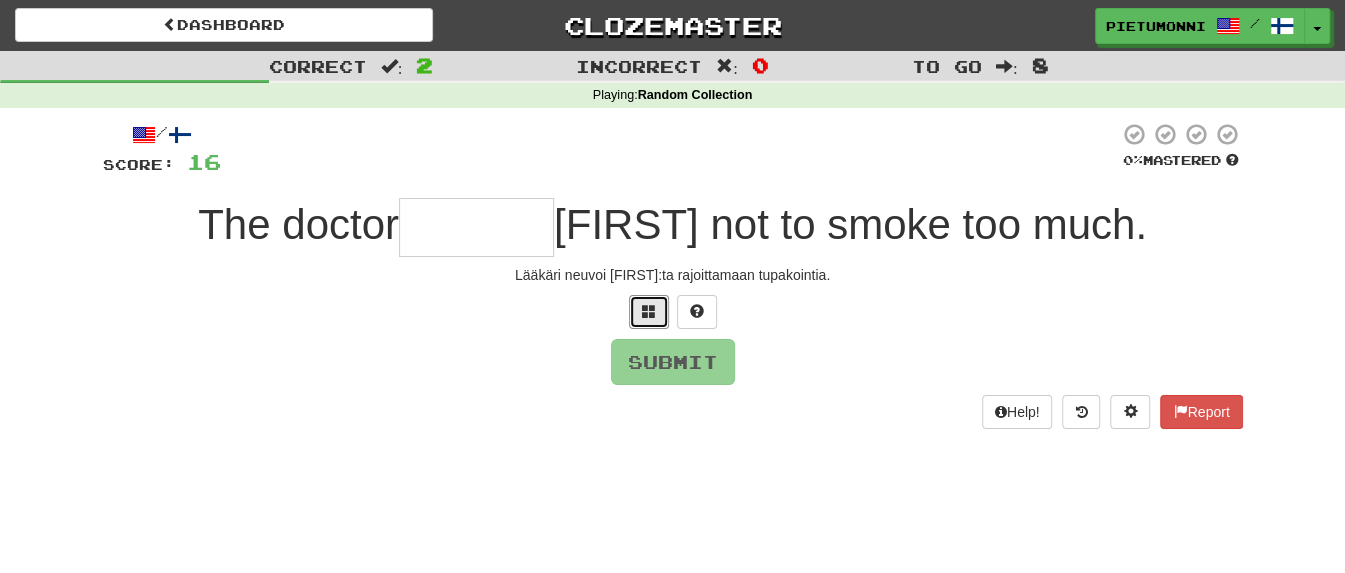 click at bounding box center (649, 311) 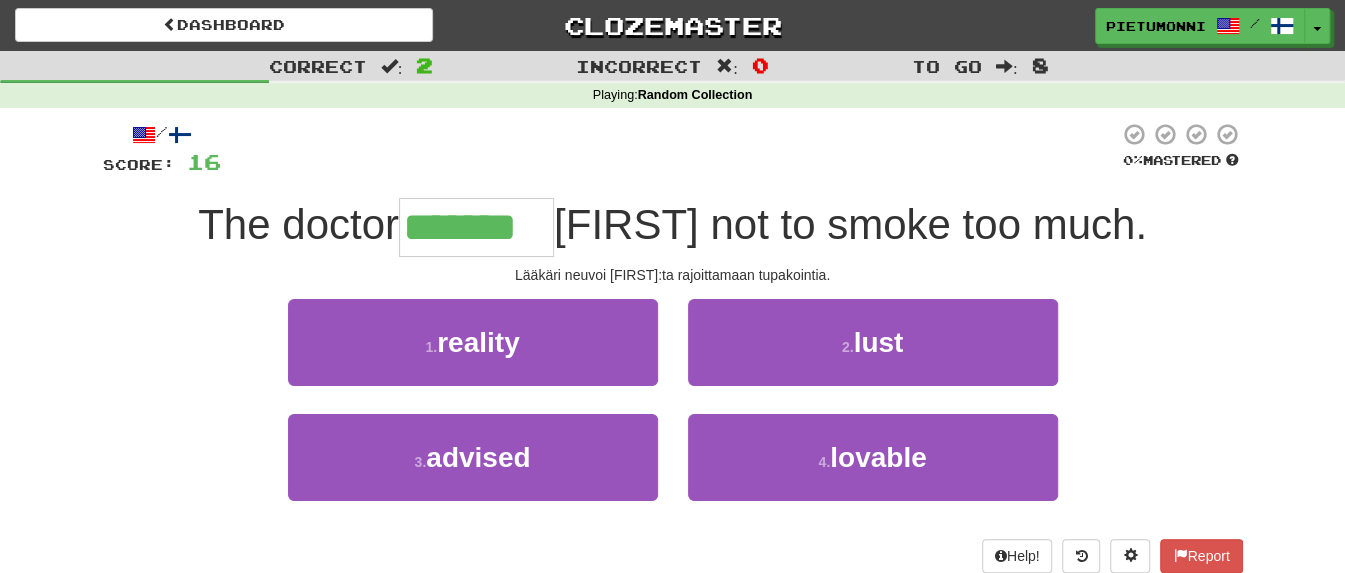 type on "*******" 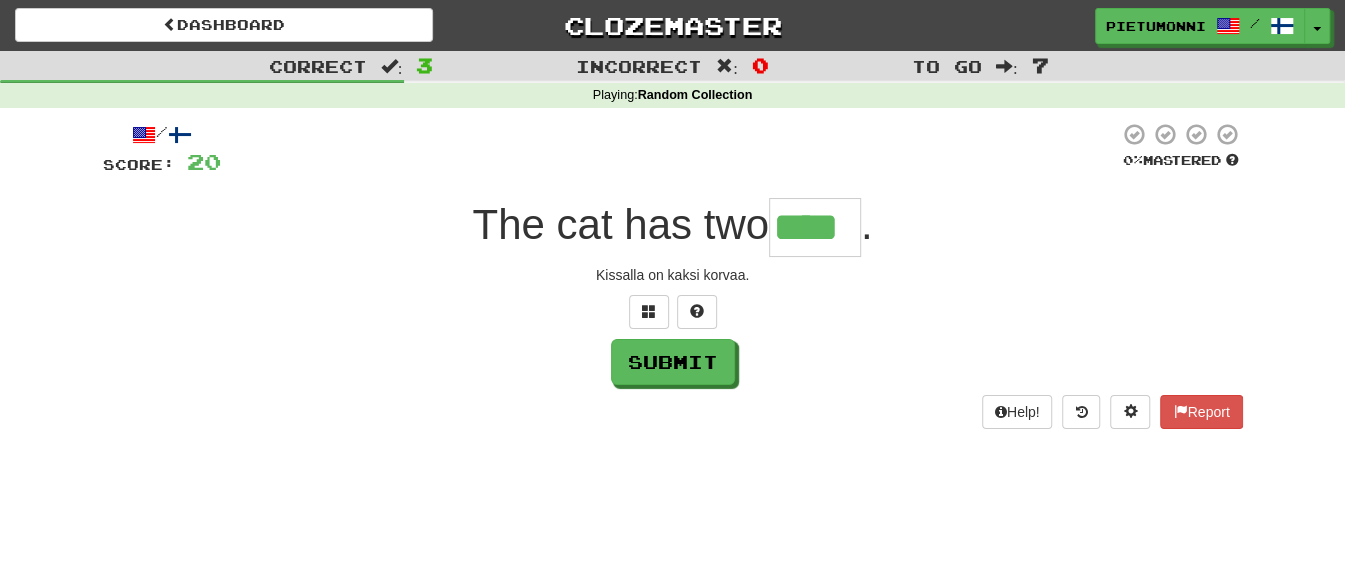 type on "****" 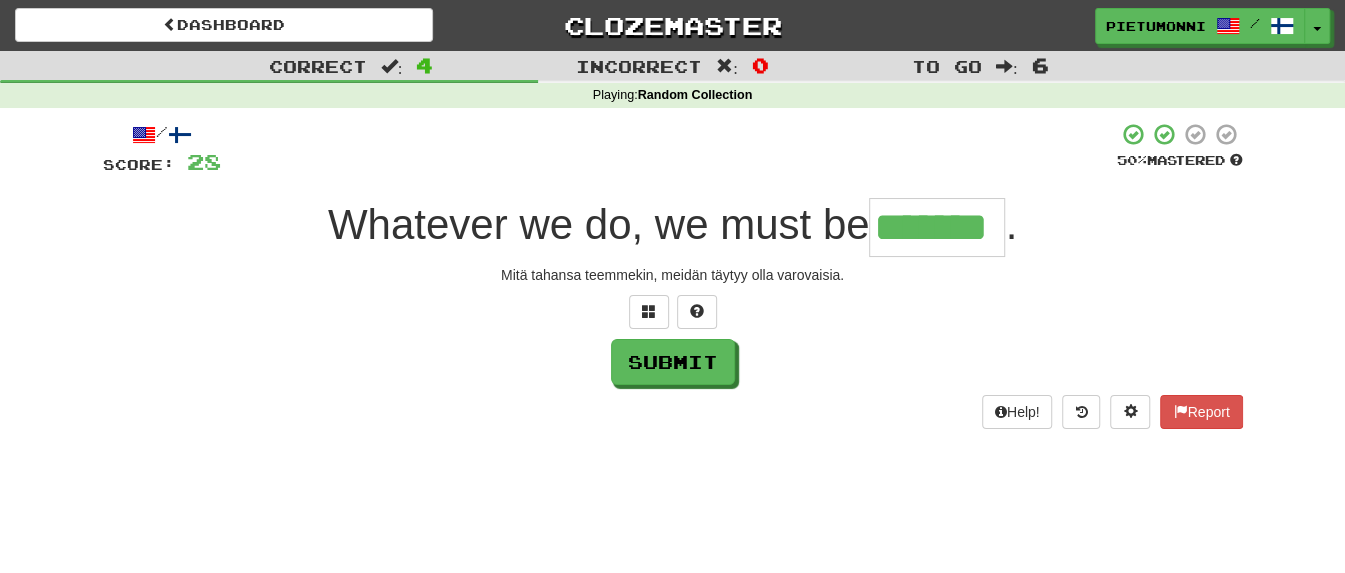 type on "*******" 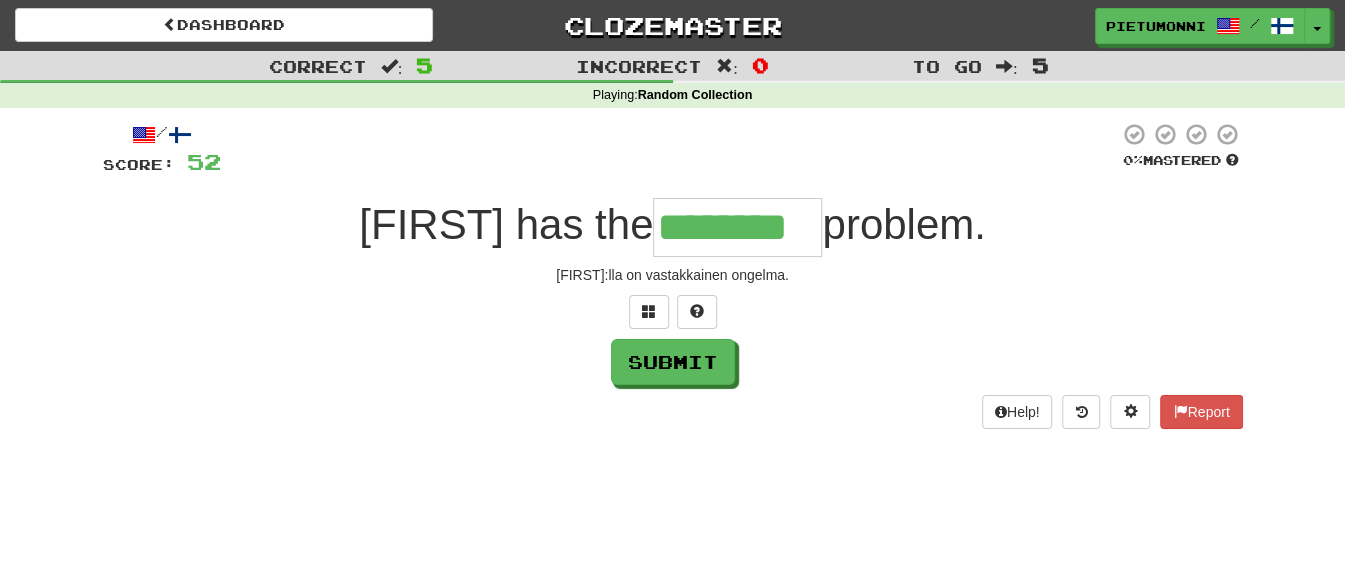 type on "********" 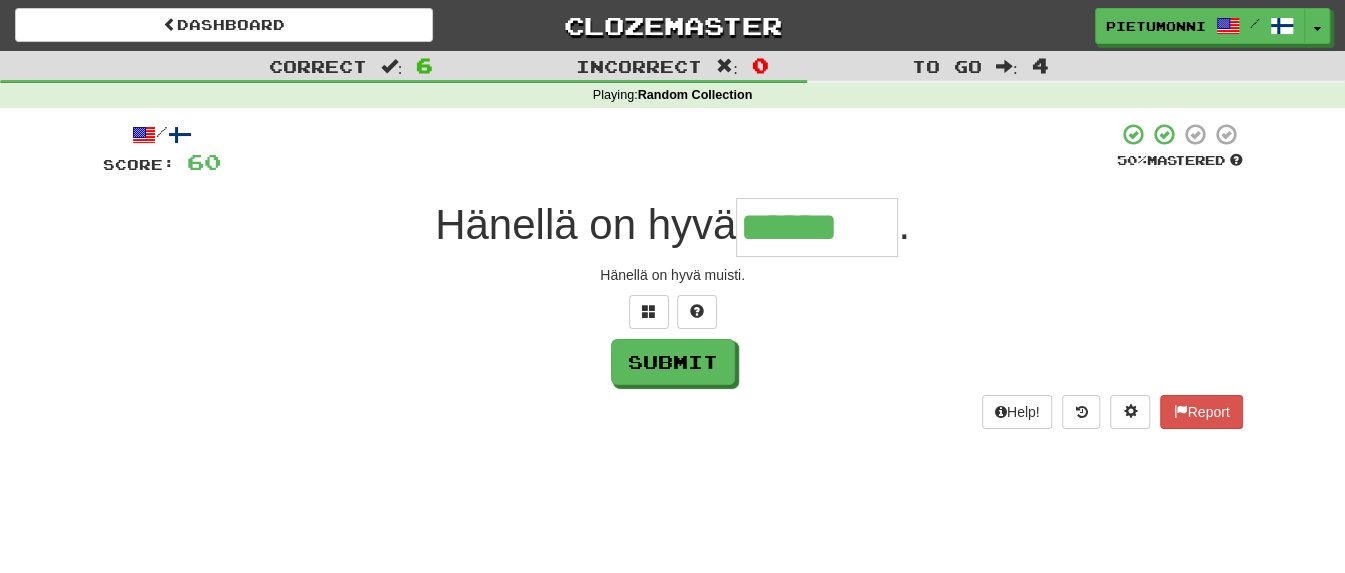 type on "******" 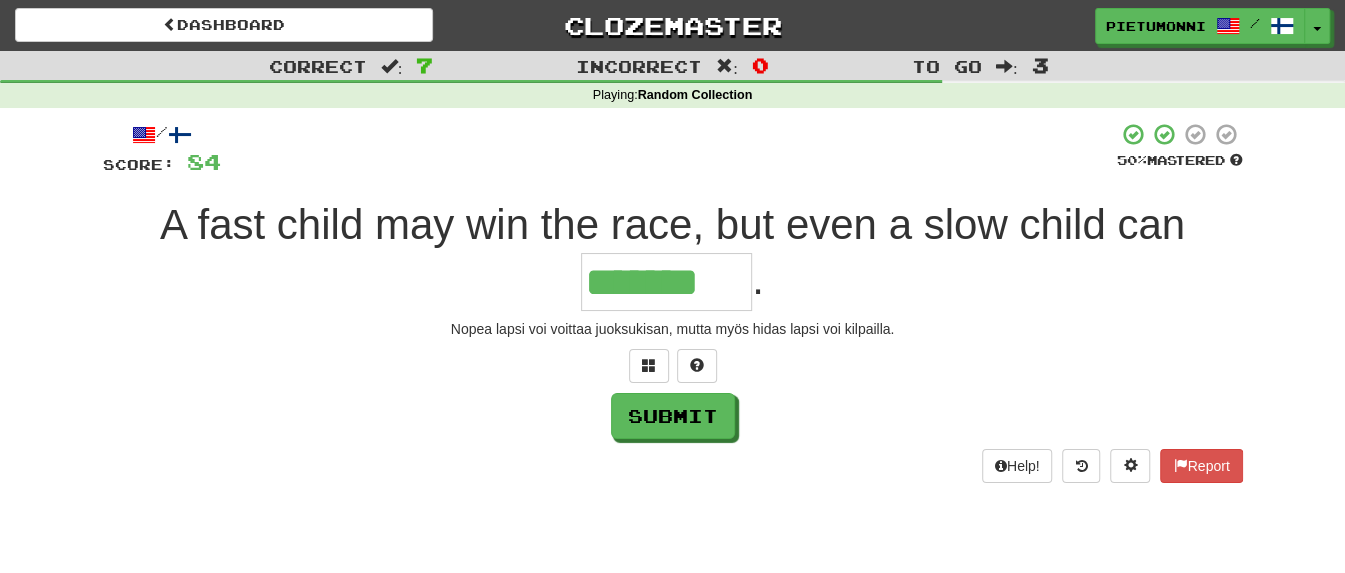 type on "*******" 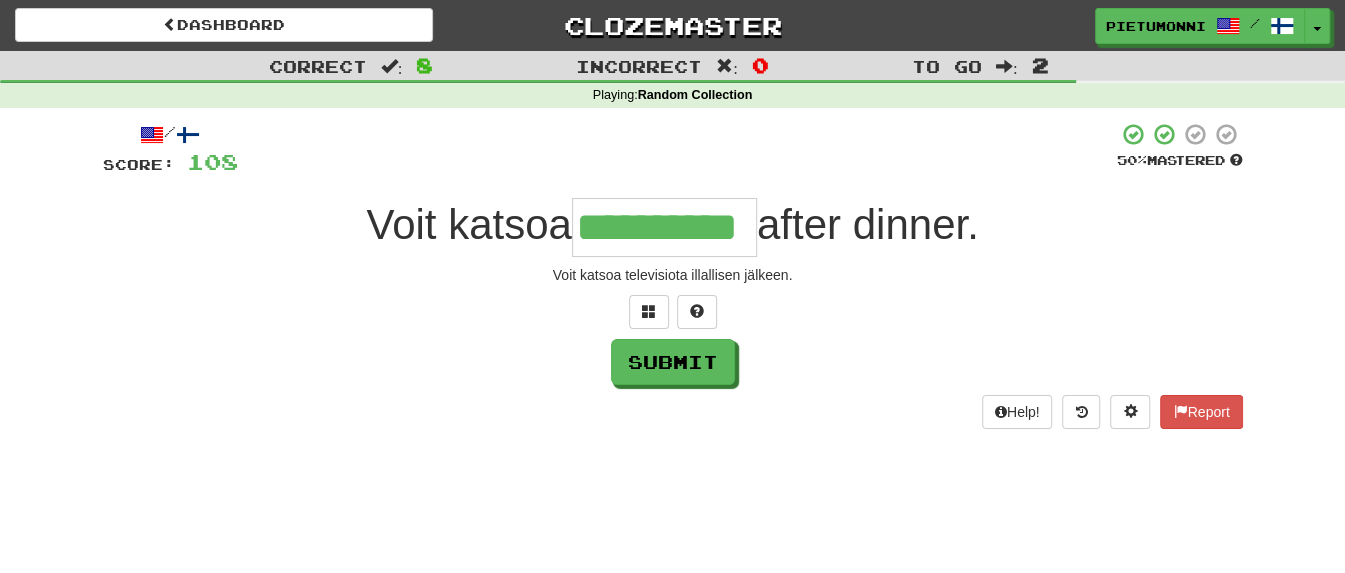 type on "**********" 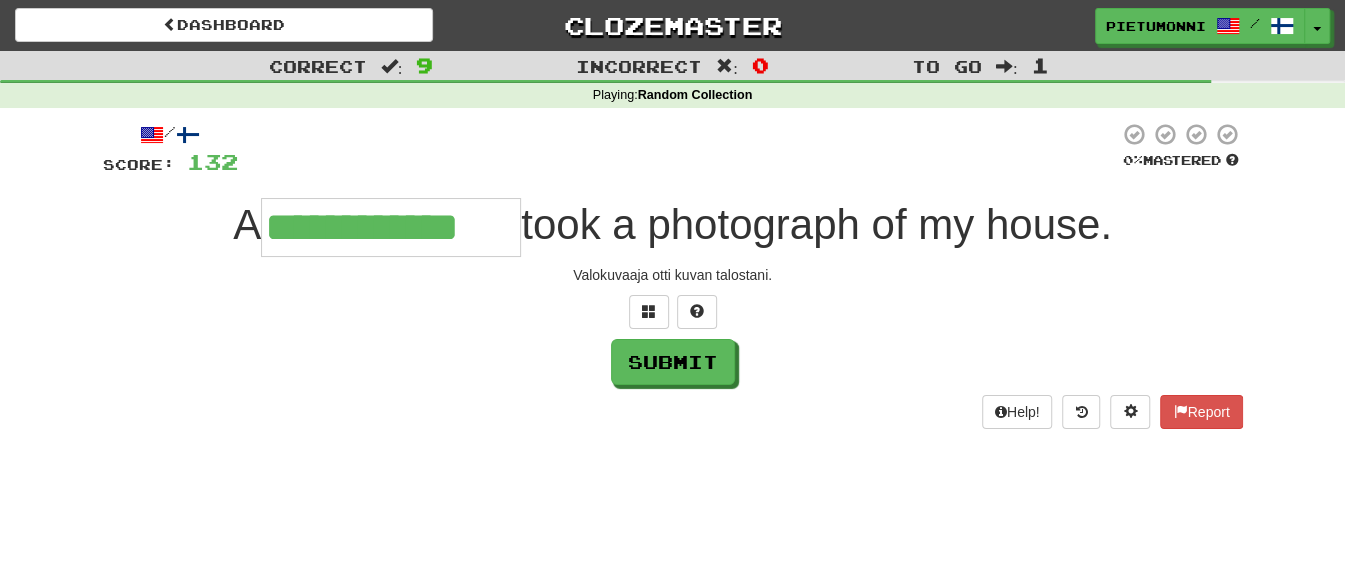type on "**********" 